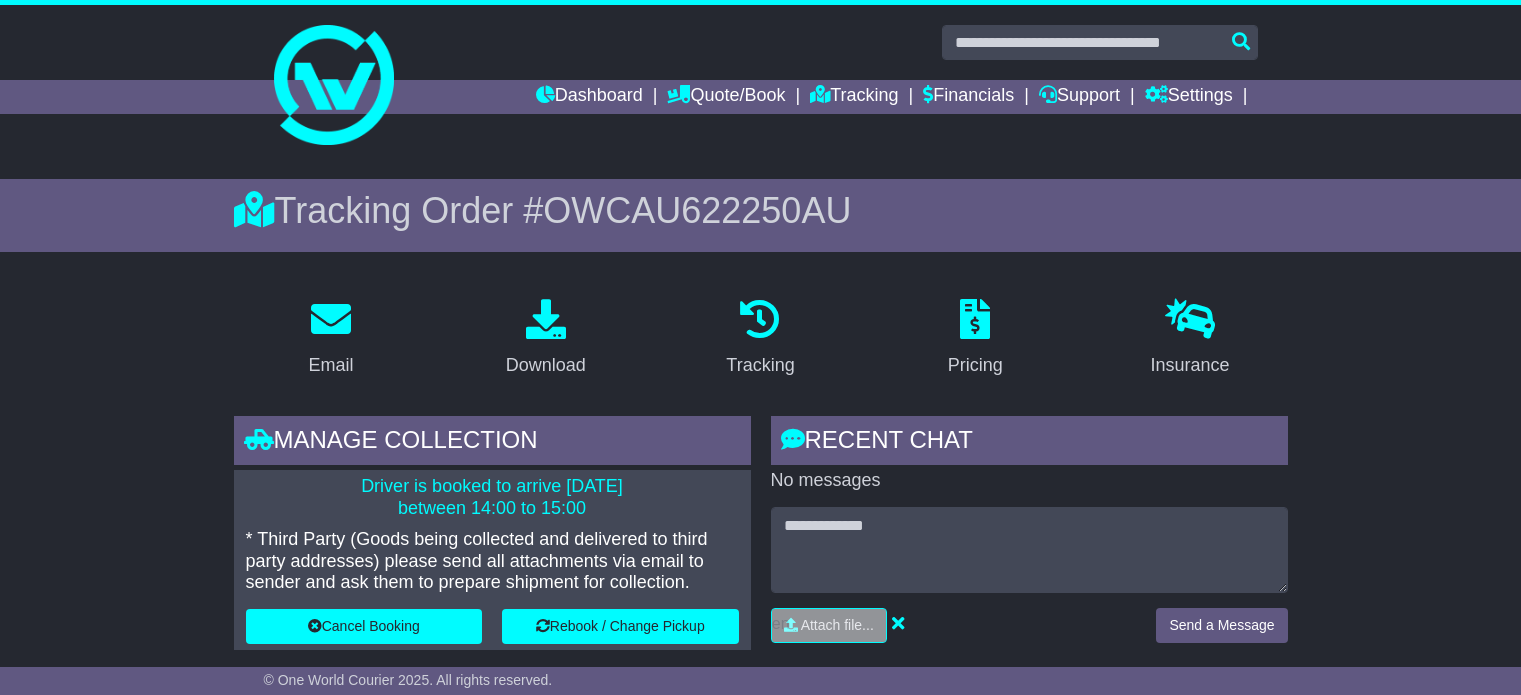 scroll, scrollTop: 0, scrollLeft: 0, axis: both 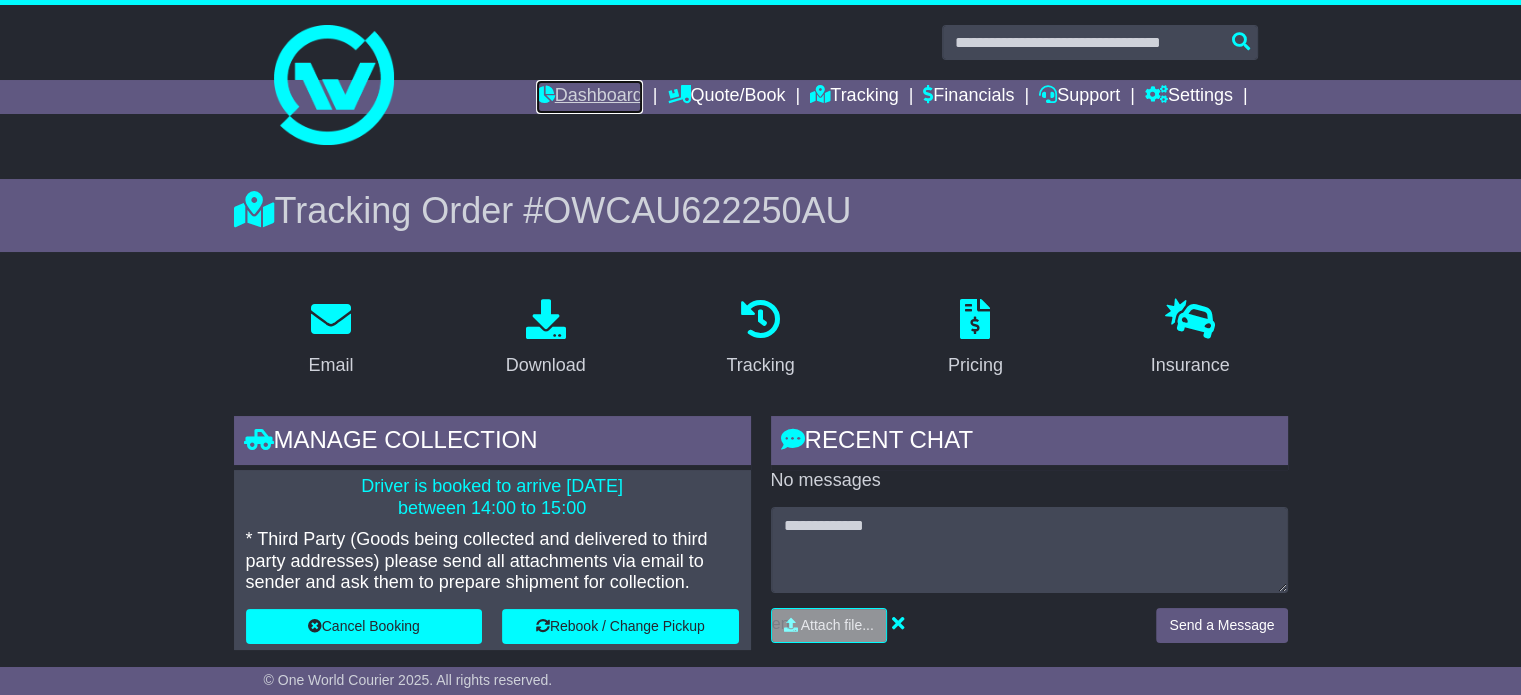 click on "Dashboard" at bounding box center [589, 97] 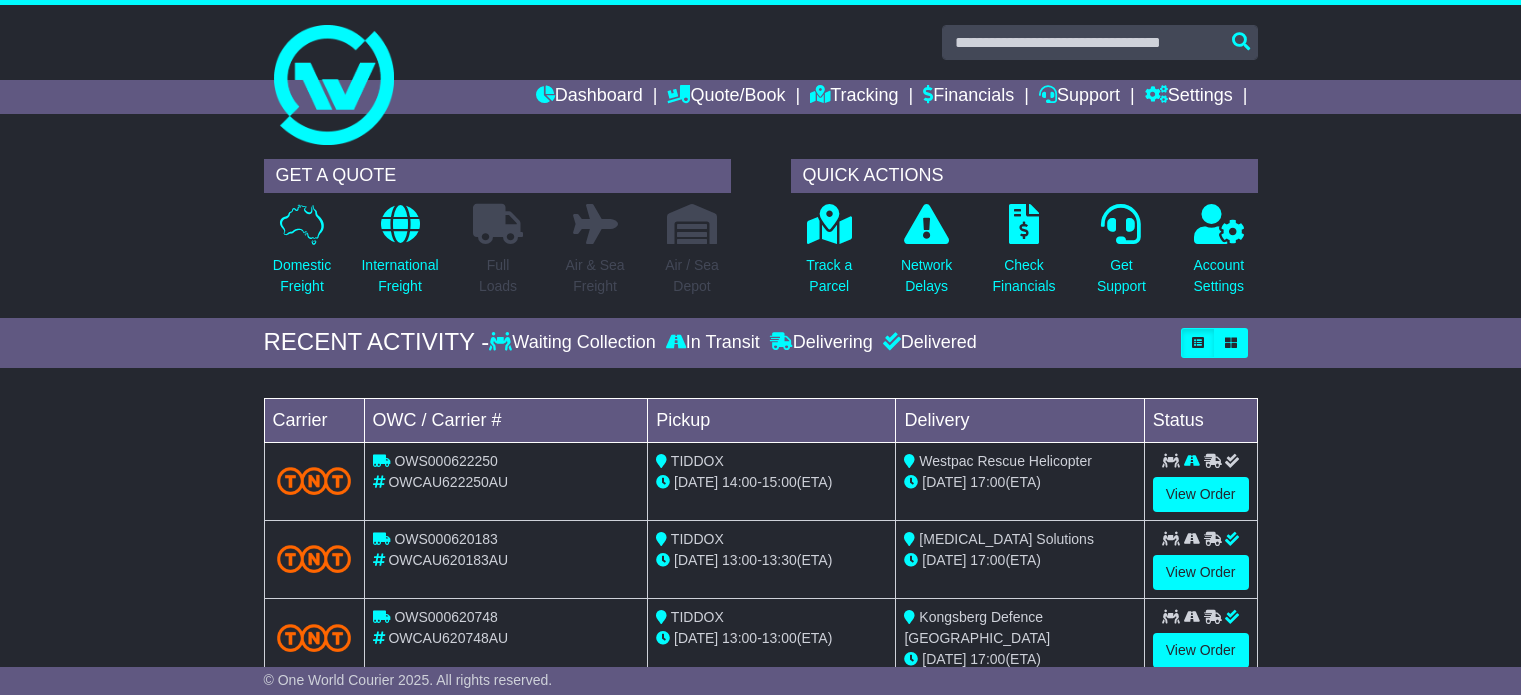 scroll, scrollTop: 0, scrollLeft: 0, axis: both 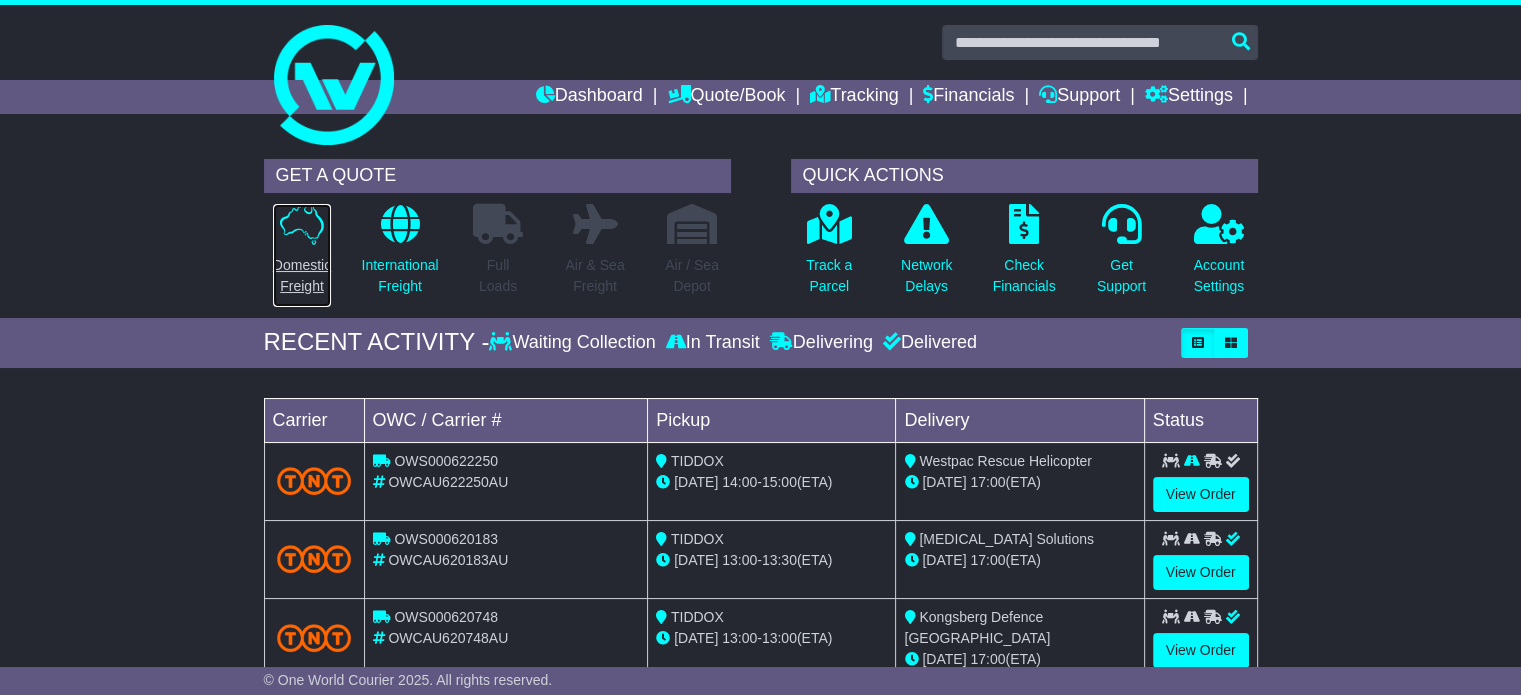 click on "Domestic Freight" at bounding box center (302, 276) 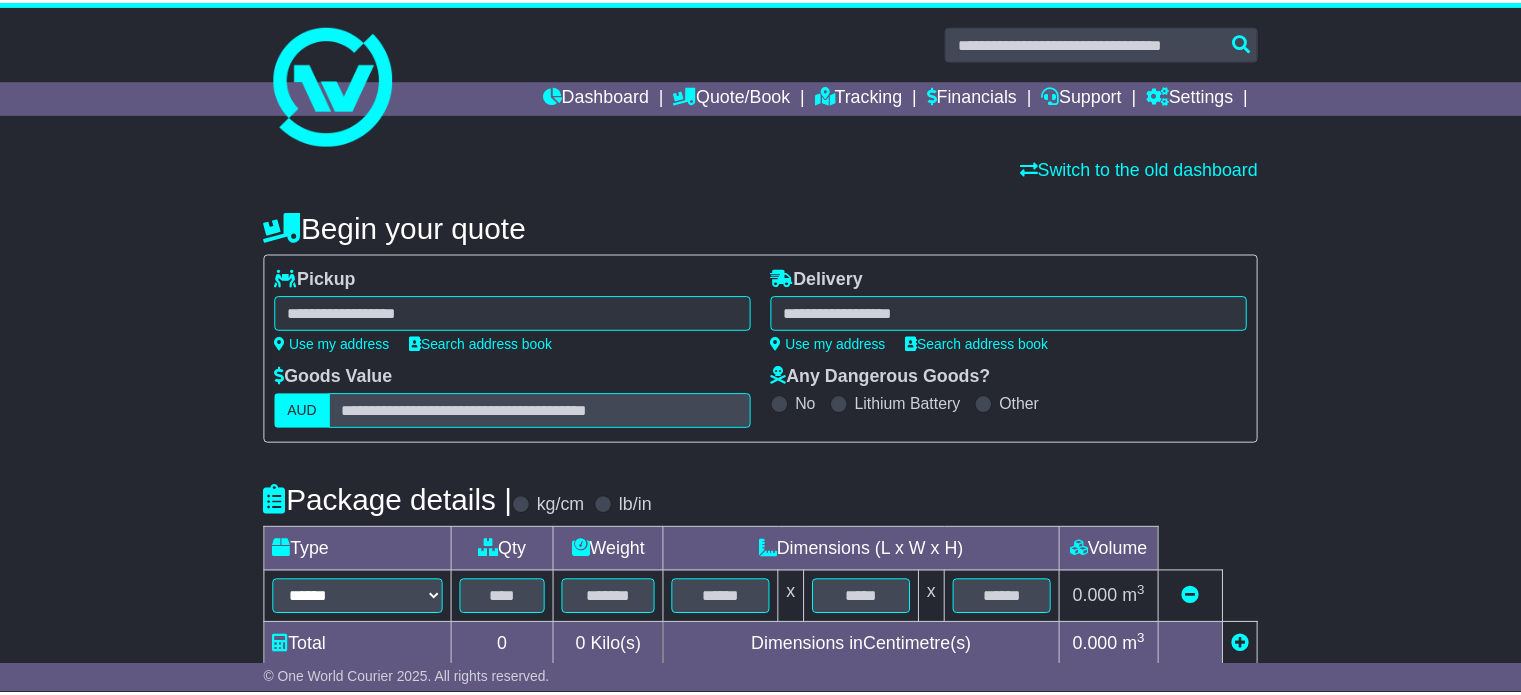 scroll, scrollTop: 0, scrollLeft: 0, axis: both 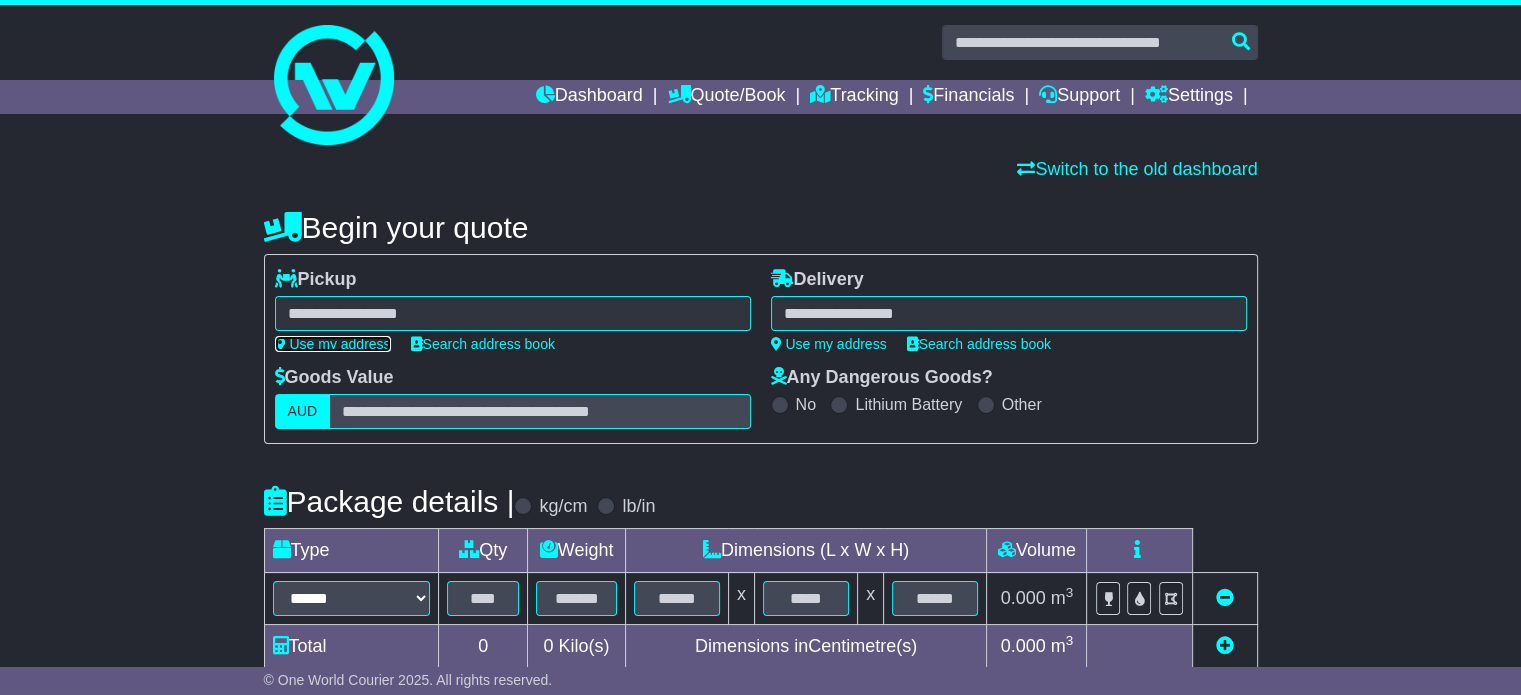 click on "Use my address" at bounding box center [333, 344] 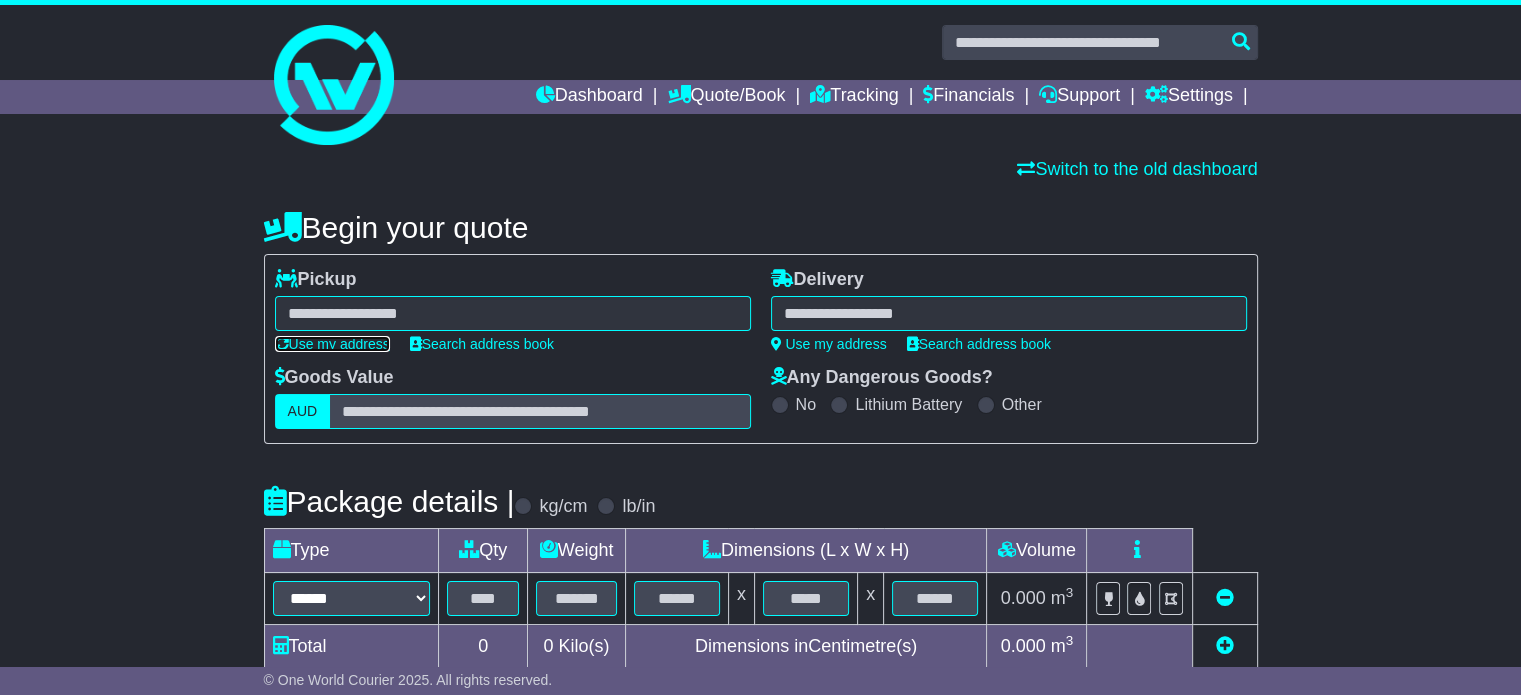 type on "**********" 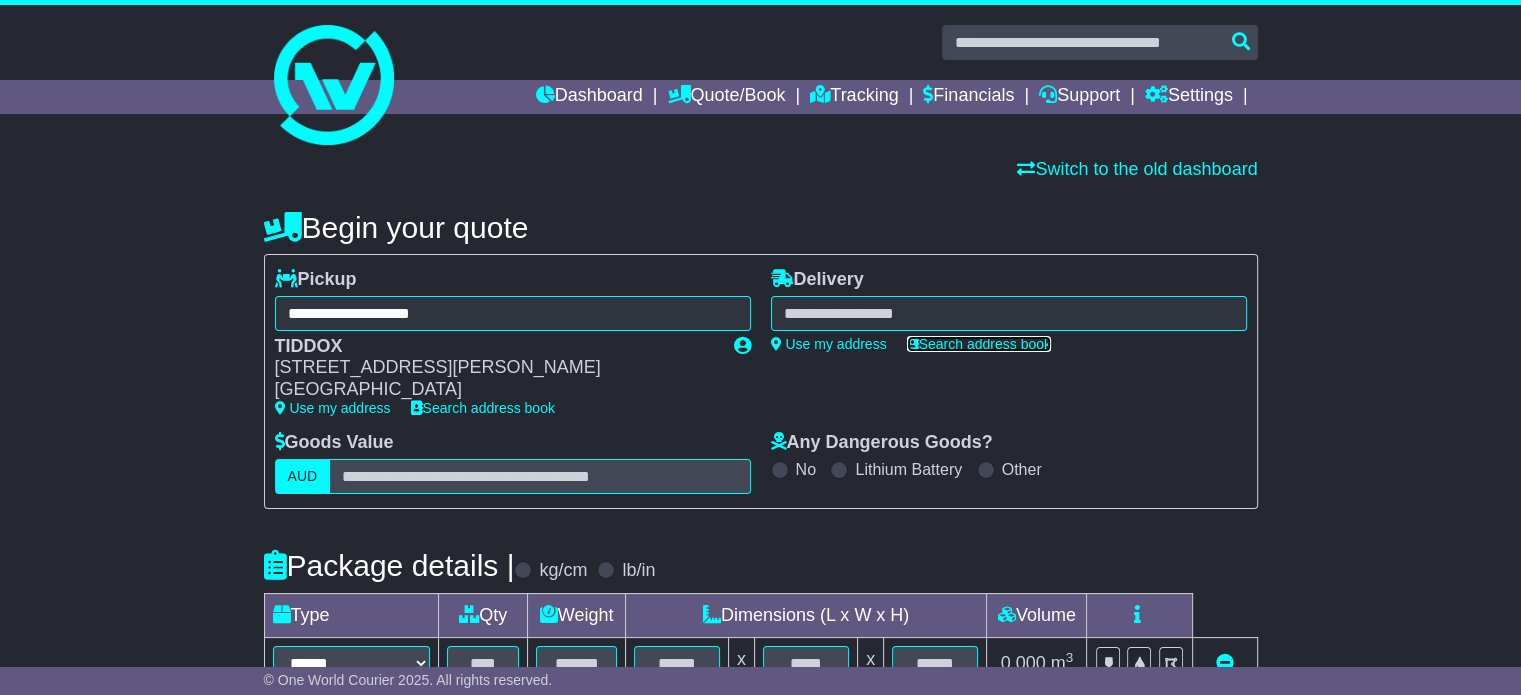 click on "Search address book" at bounding box center [979, 344] 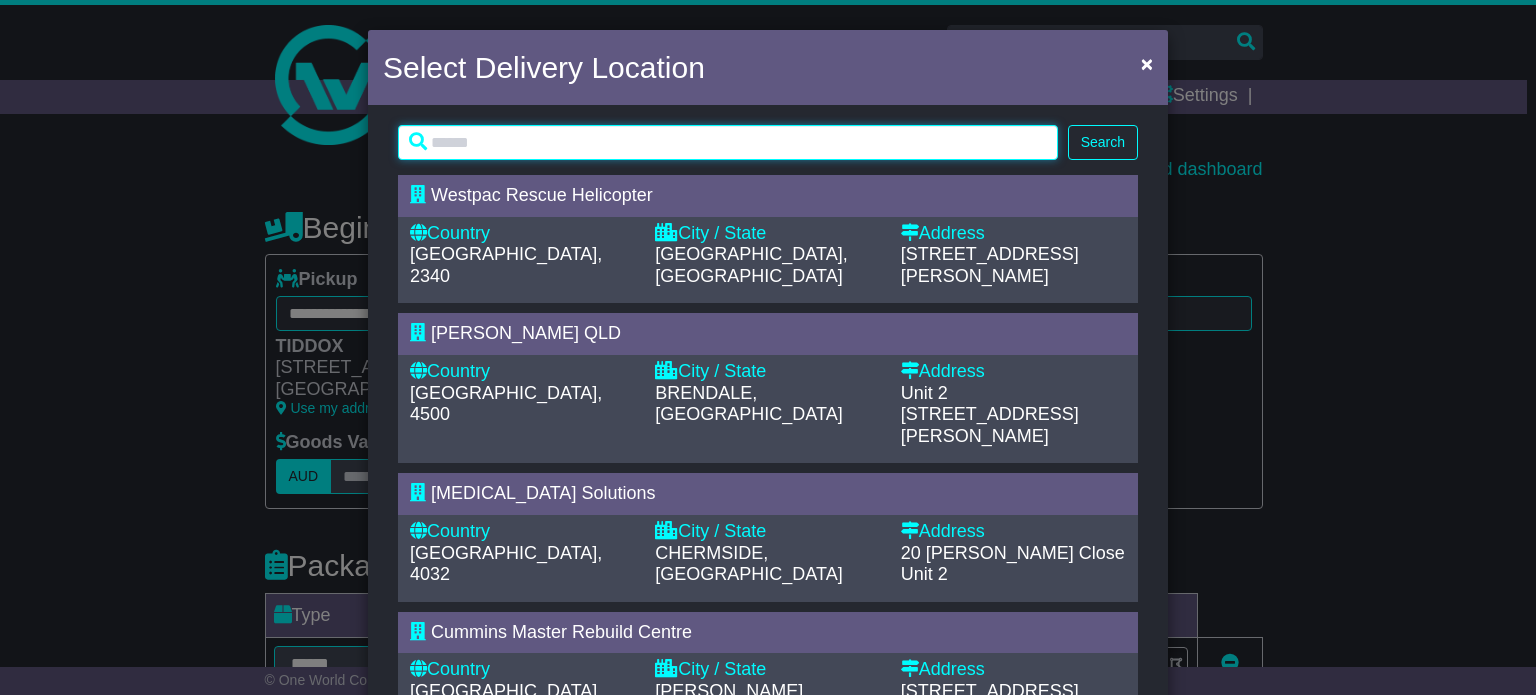 click at bounding box center (728, 142) 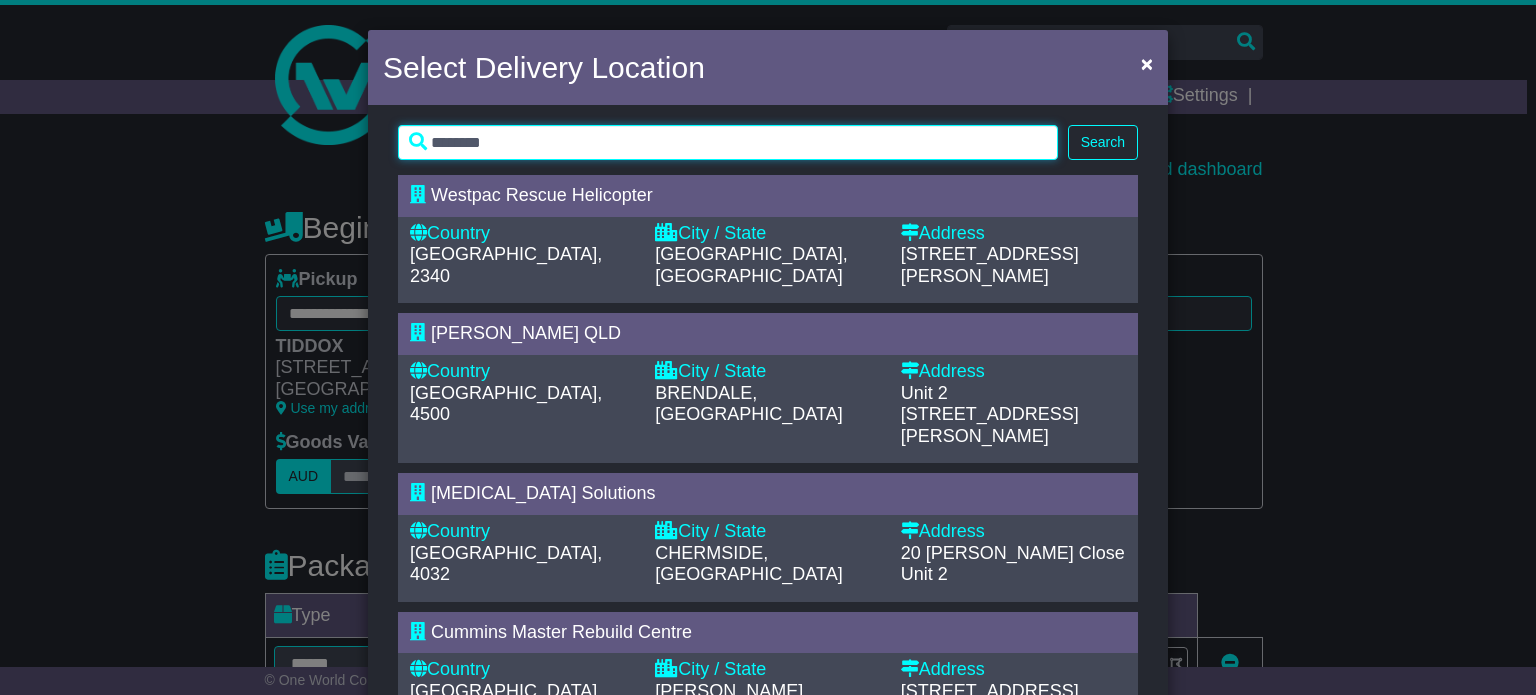 type on "********" 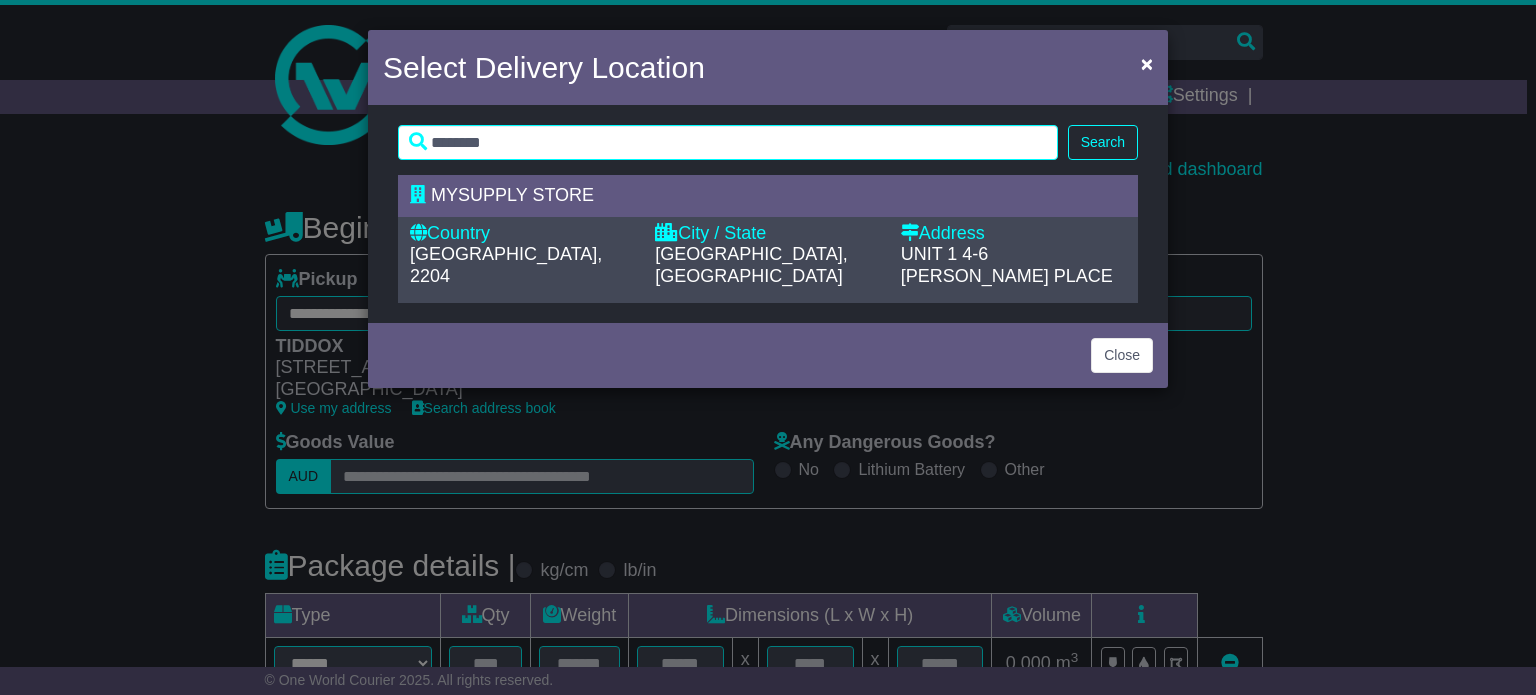 click on "City / State
[GEOGRAPHIC_DATA], [GEOGRAPHIC_DATA]" at bounding box center [767, 255] 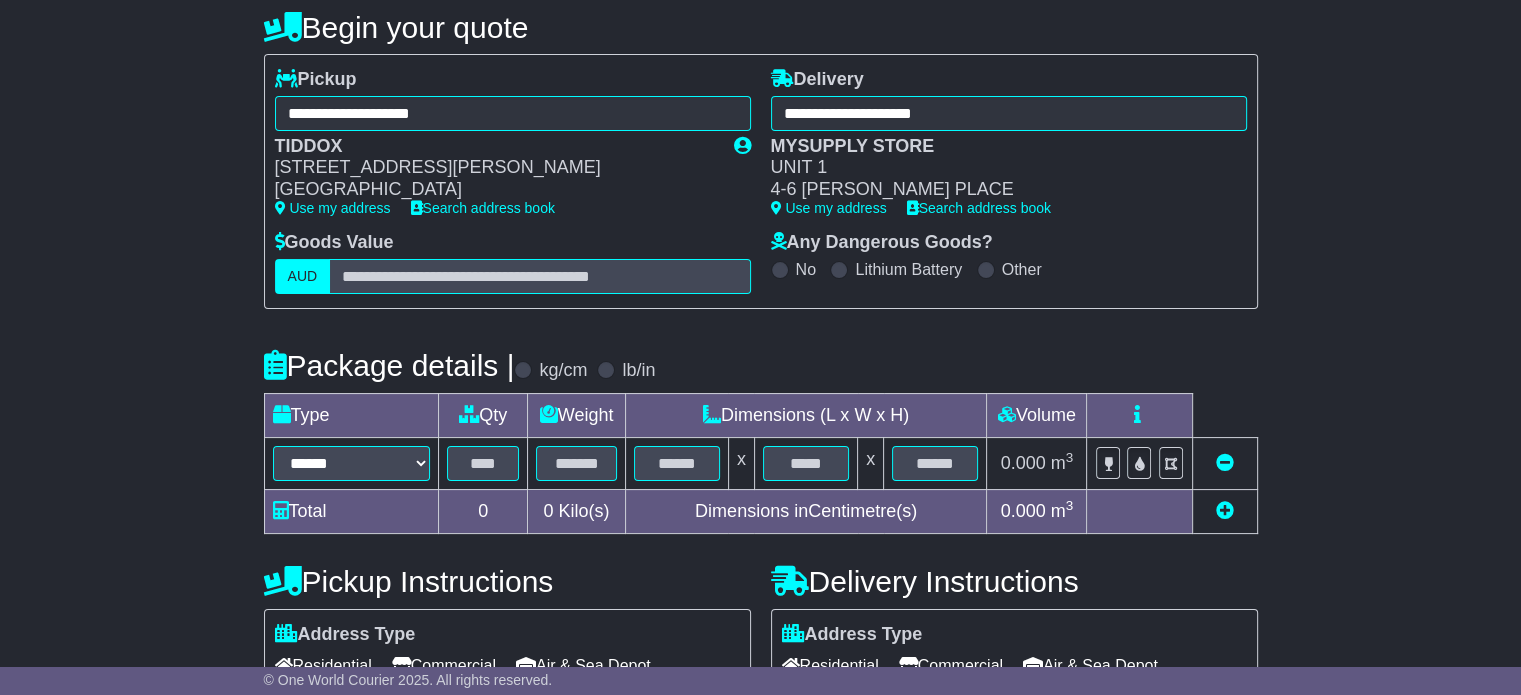 scroll, scrollTop: 300, scrollLeft: 0, axis: vertical 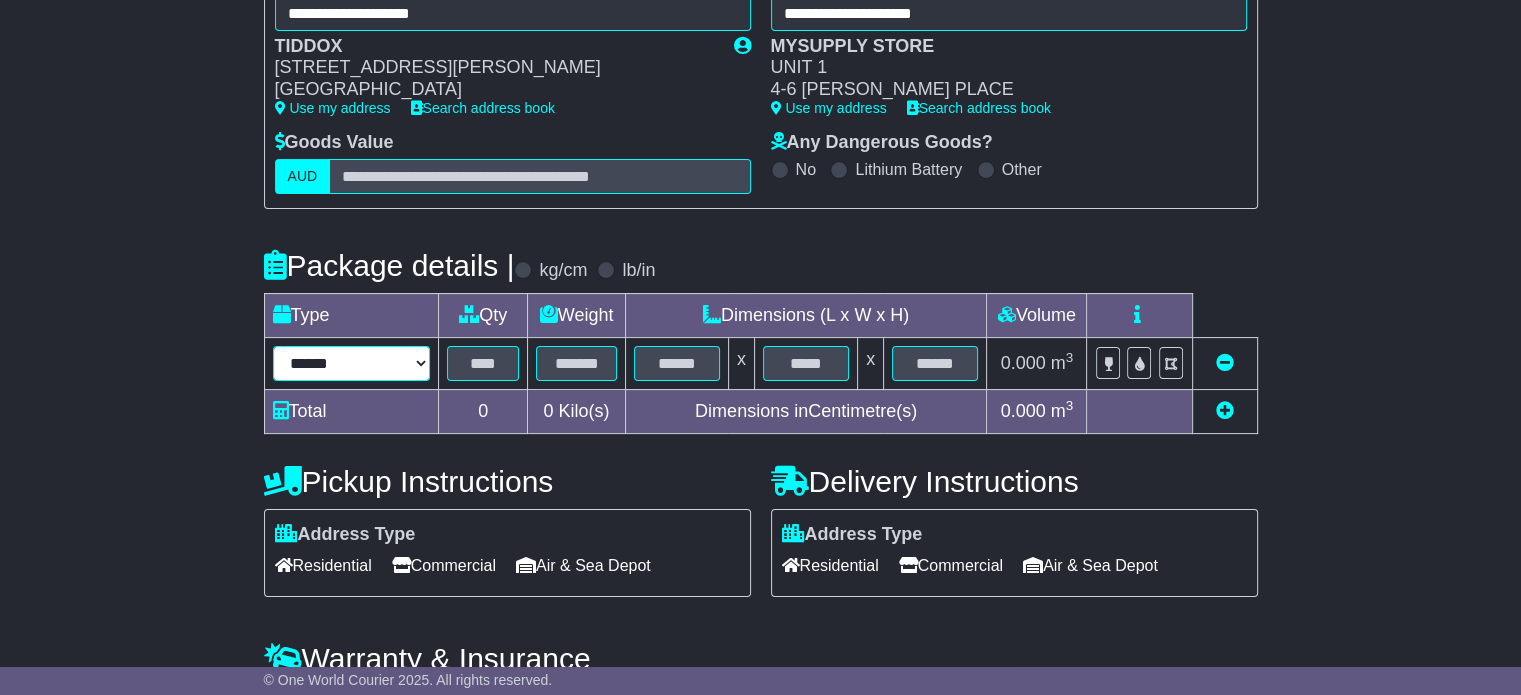 click on "**********" at bounding box center [352, 363] 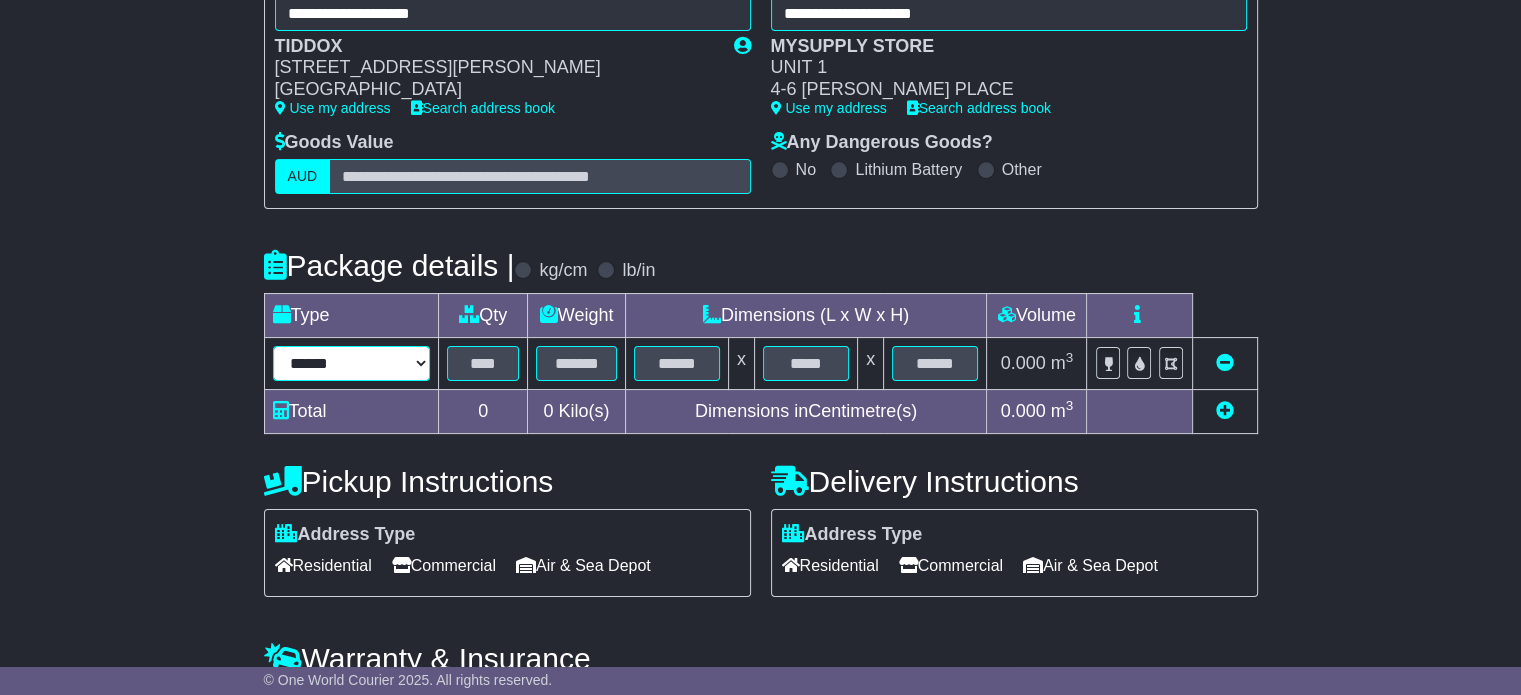 select on "*****" 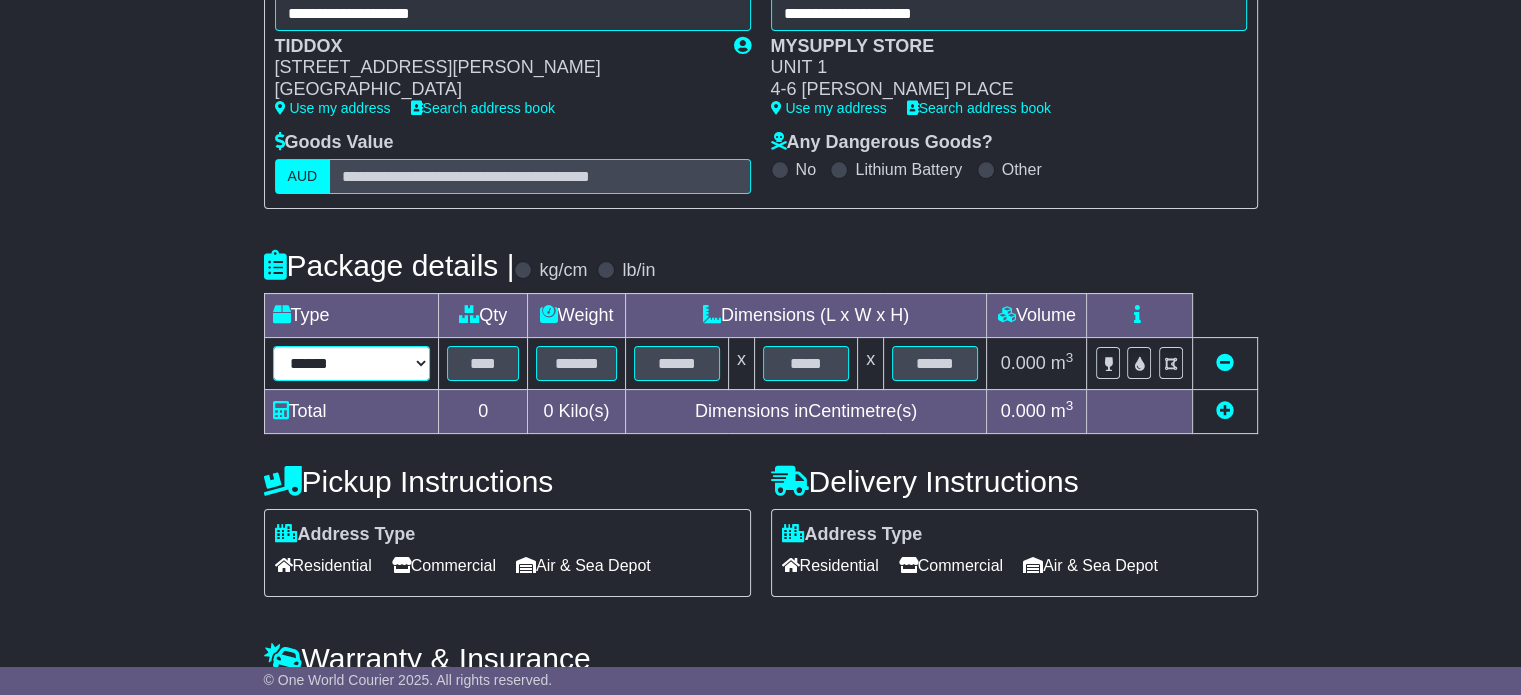click on "**********" at bounding box center (352, 363) 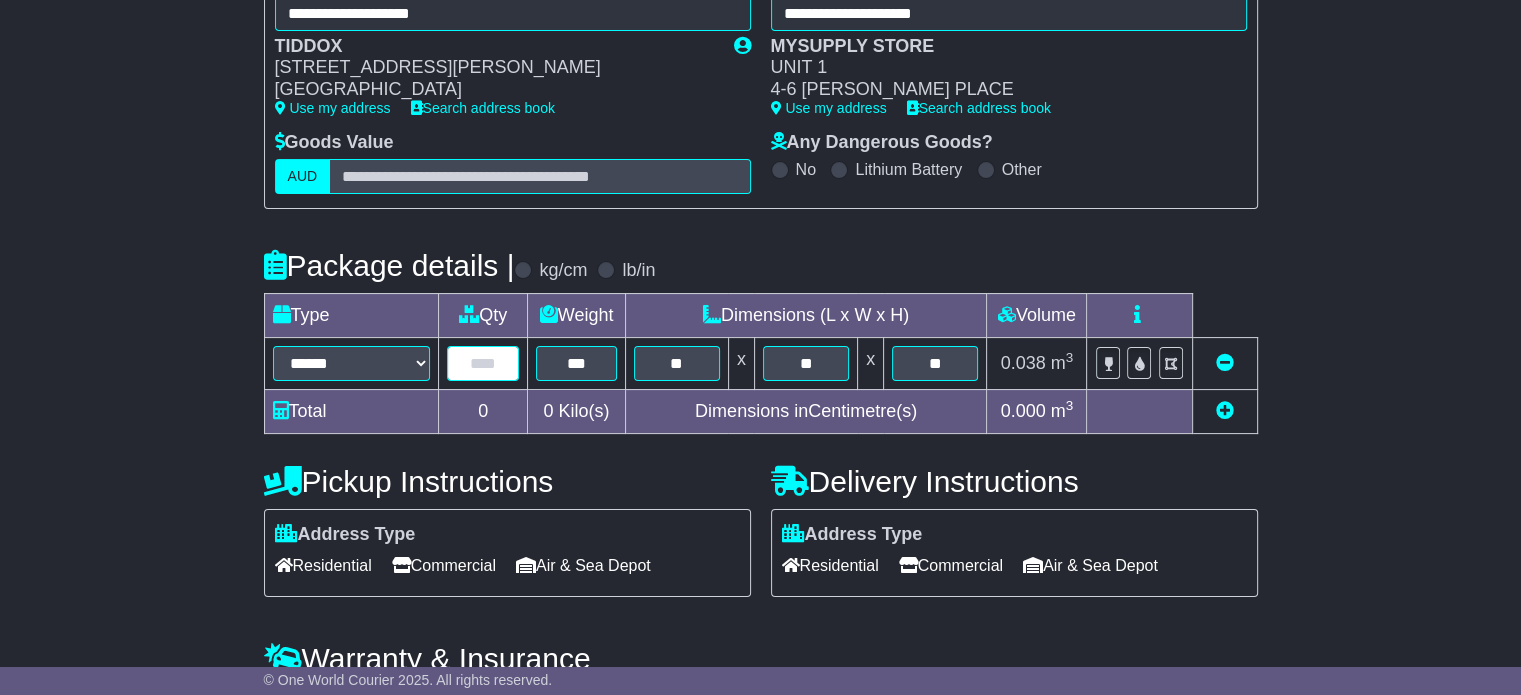 click at bounding box center (483, 363) 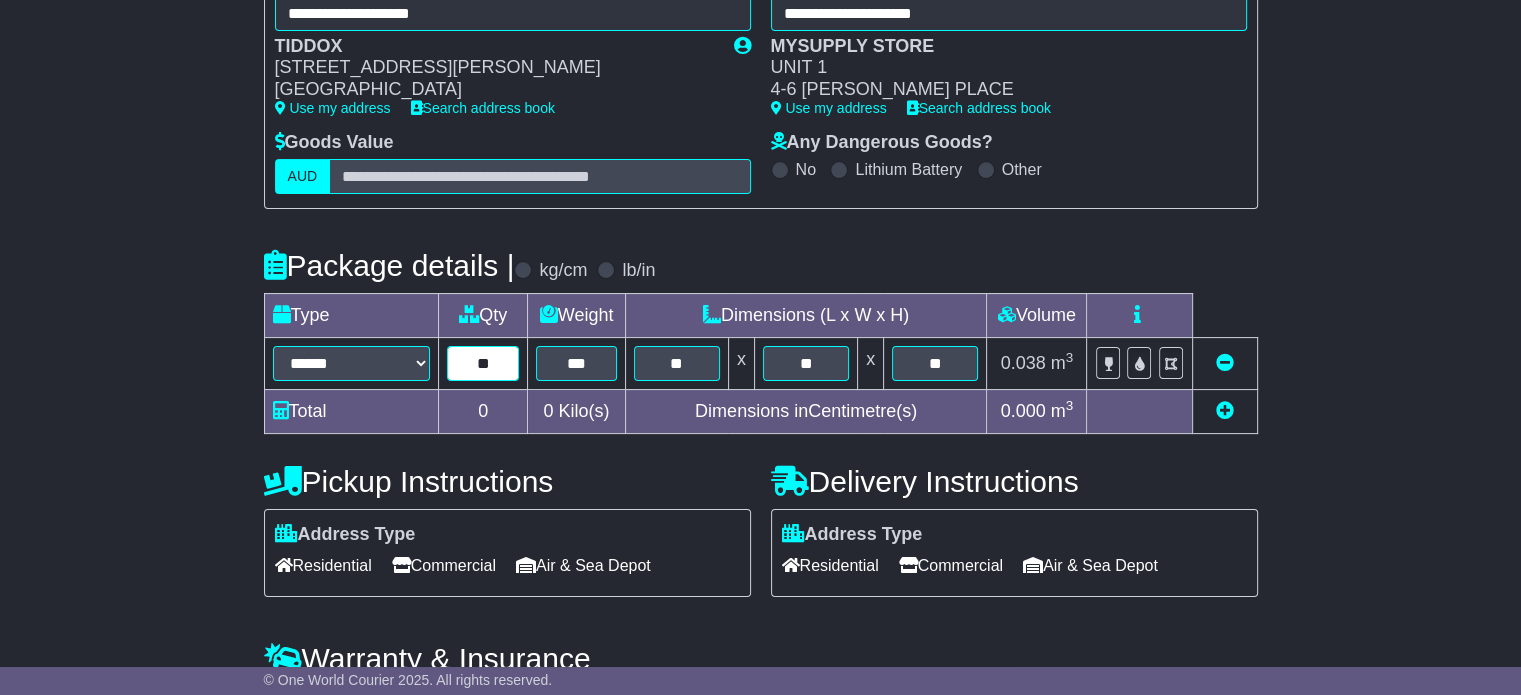 type on "**" 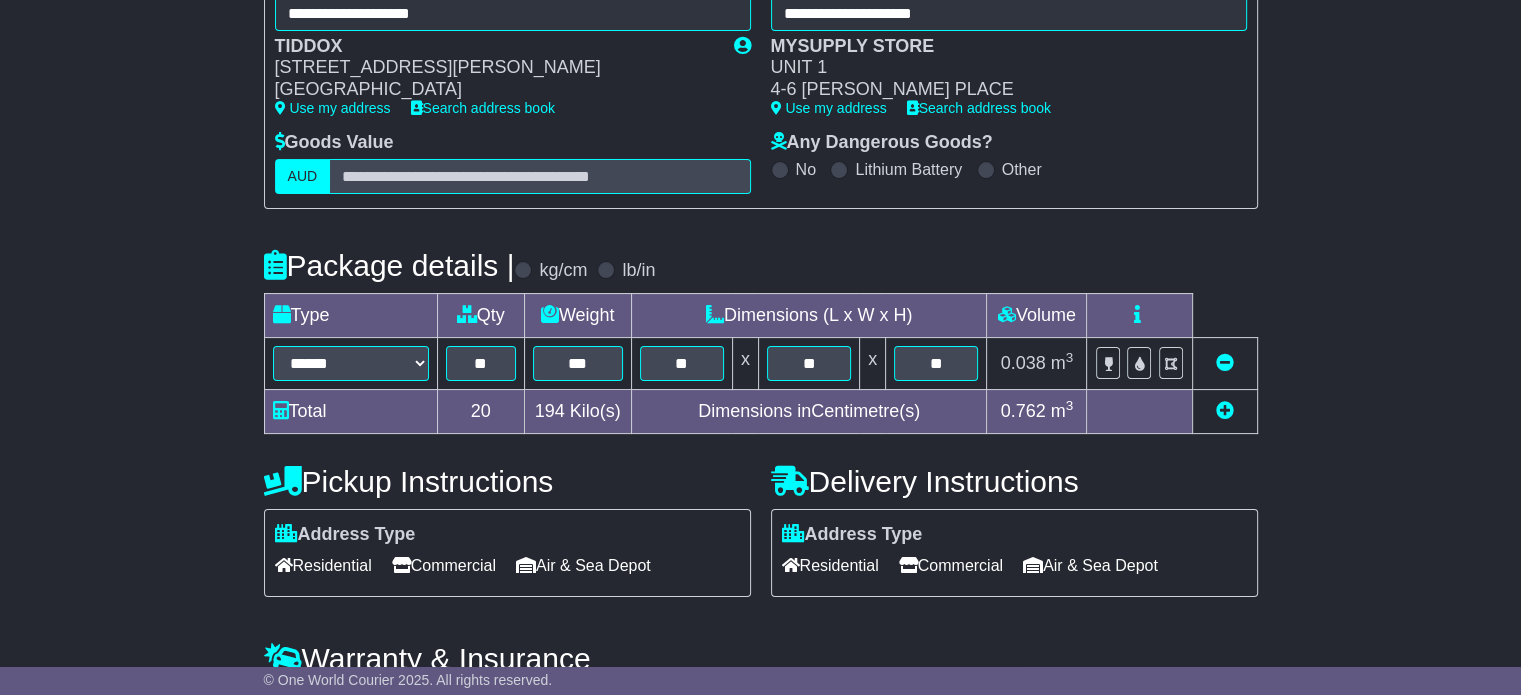 click on "Package details |
kg/cm
lb/in" at bounding box center [761, 266] 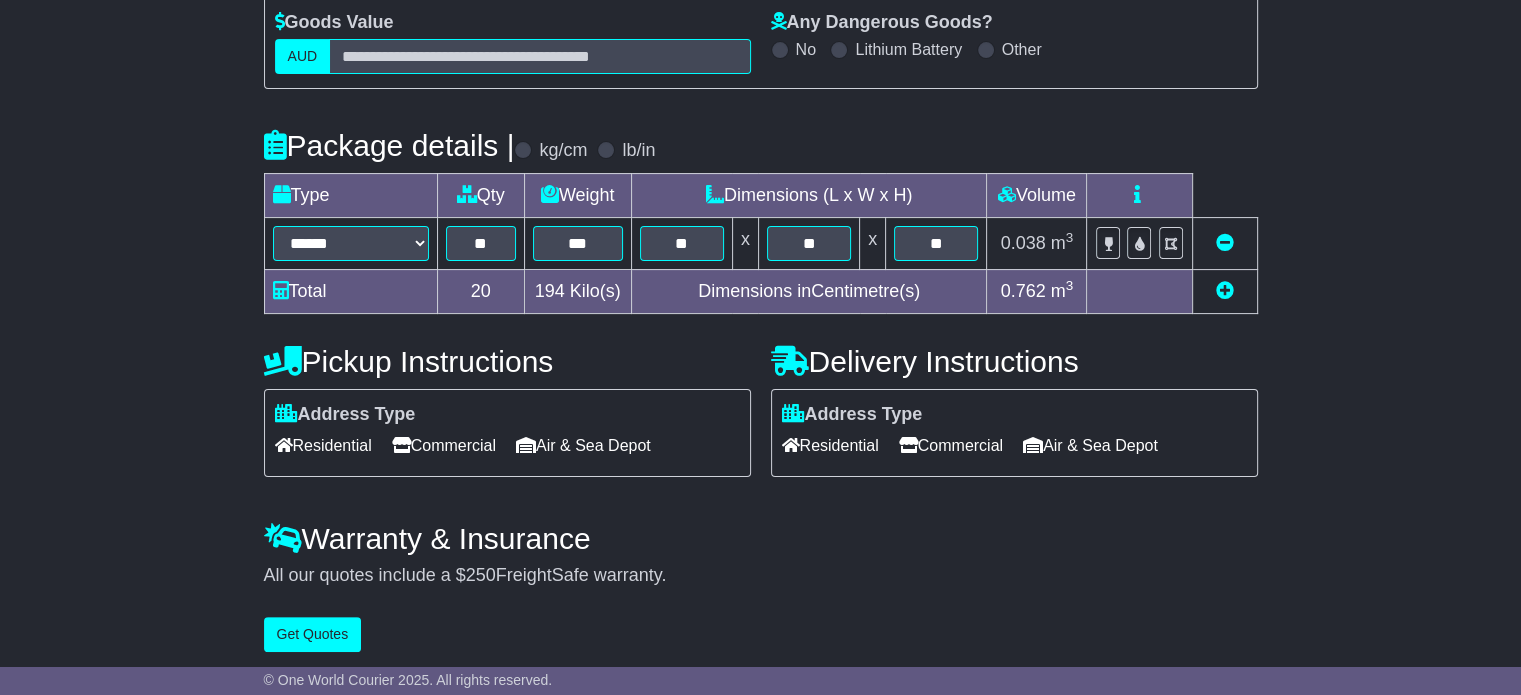 scroll, scrollTop: 426, scrollLeft: 0, axis: vertical 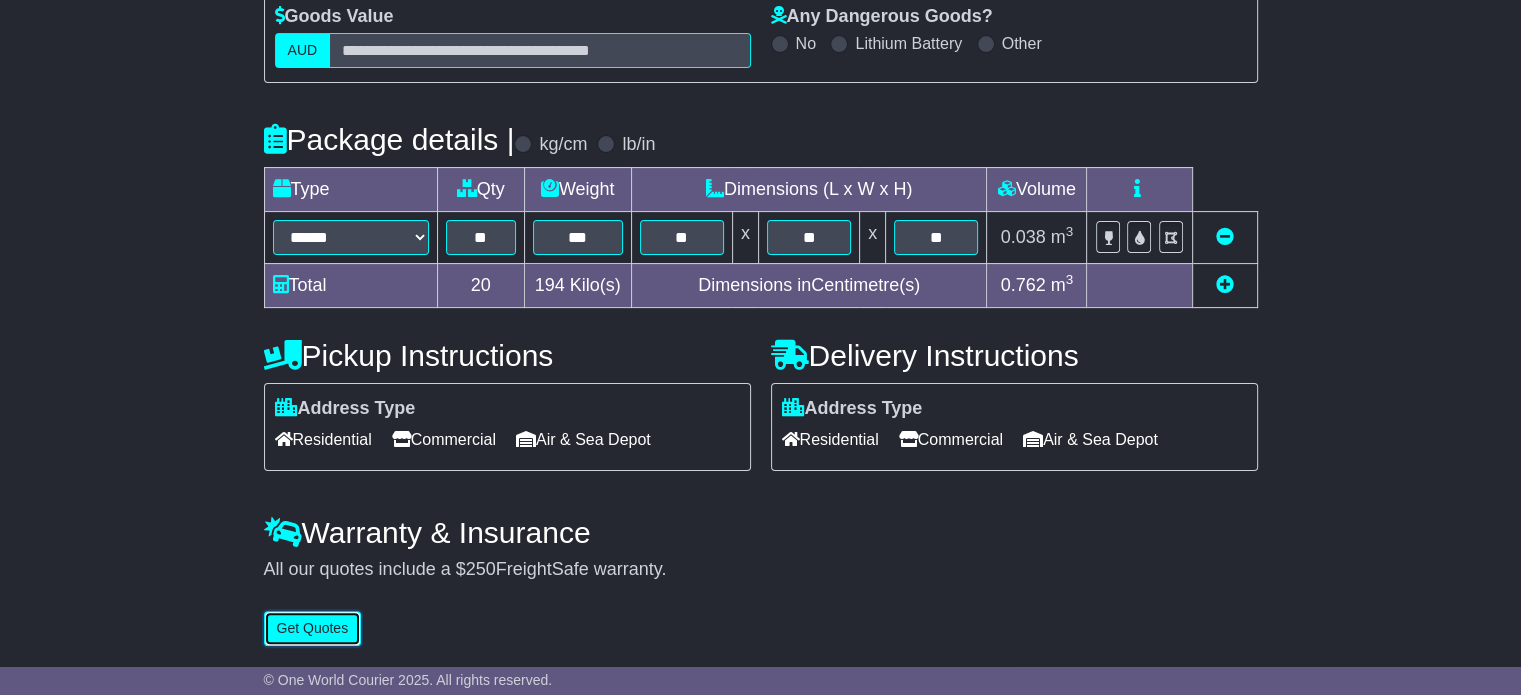 click on "Get Quotes" at bounding box center [313, 628] 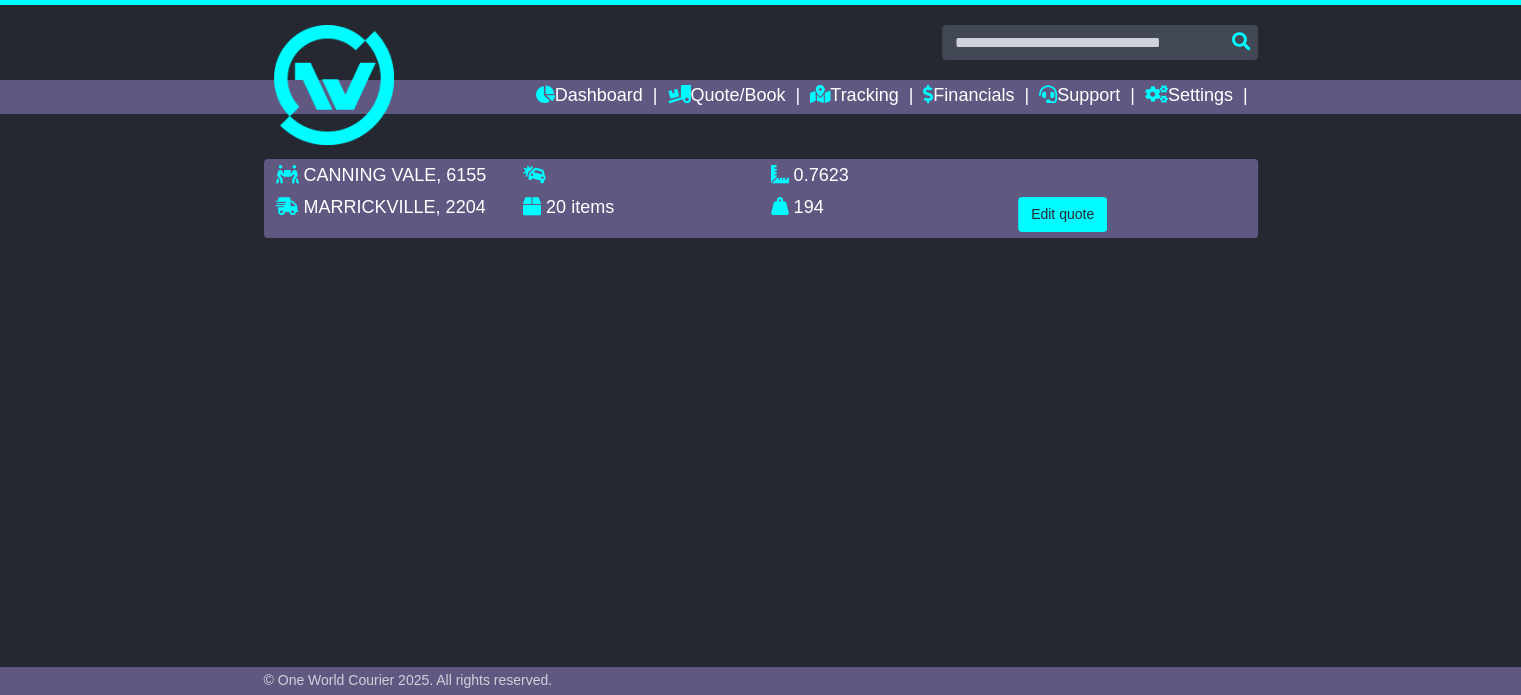 scroll, scrollTop: 0, scrollLeft: 0, axis: both 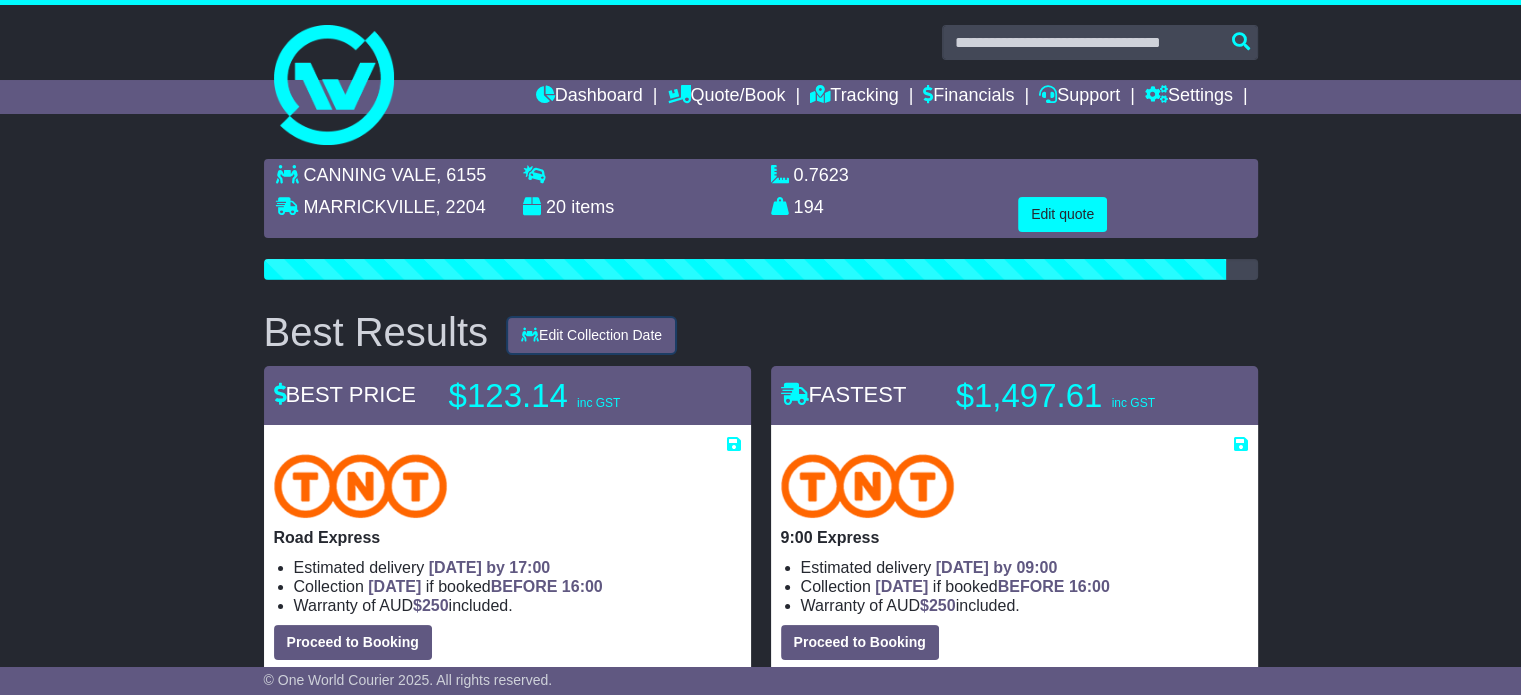 click on "Edit Collection Date" at bounding box center (591, 335) 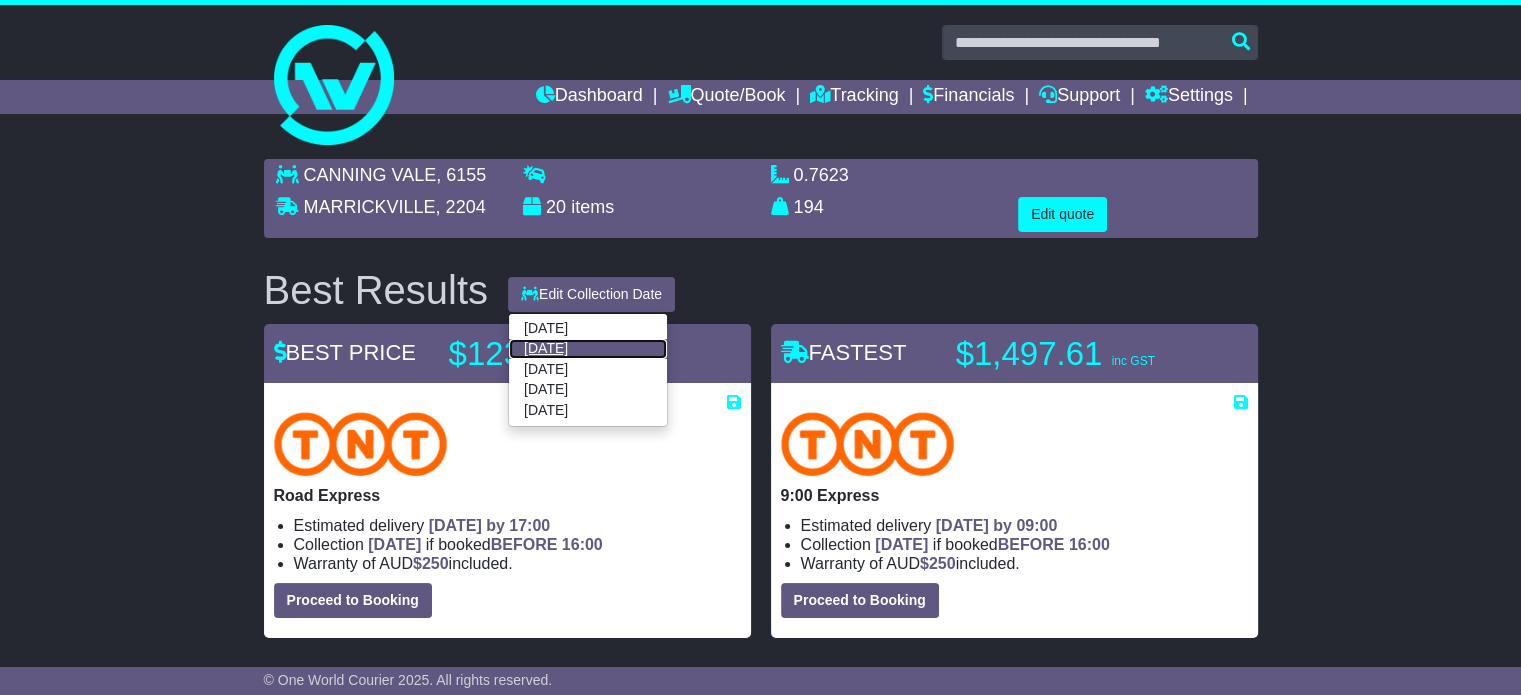 click on "[DATE]" at bounding box center (588, 349) 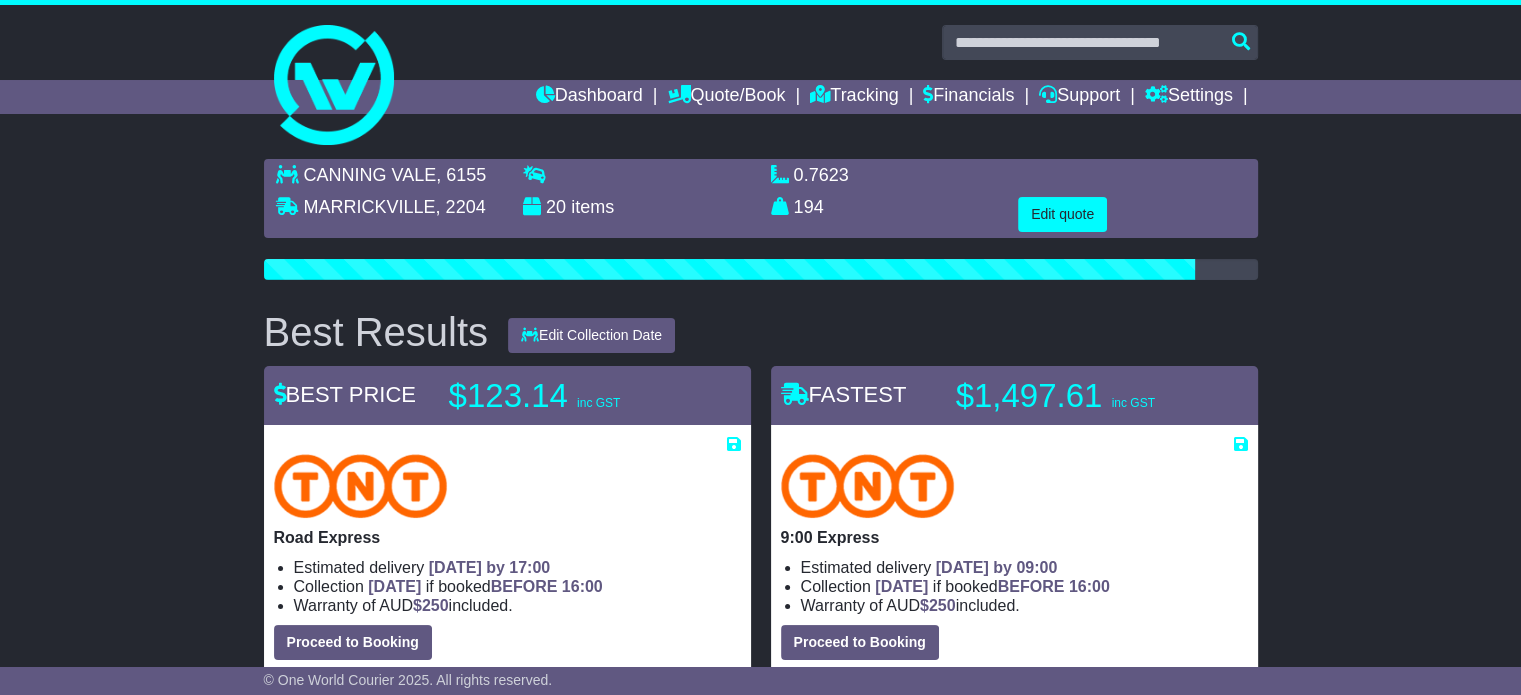 scroll, scrollTop: 100, scrollLeft: 0, axis: vertical 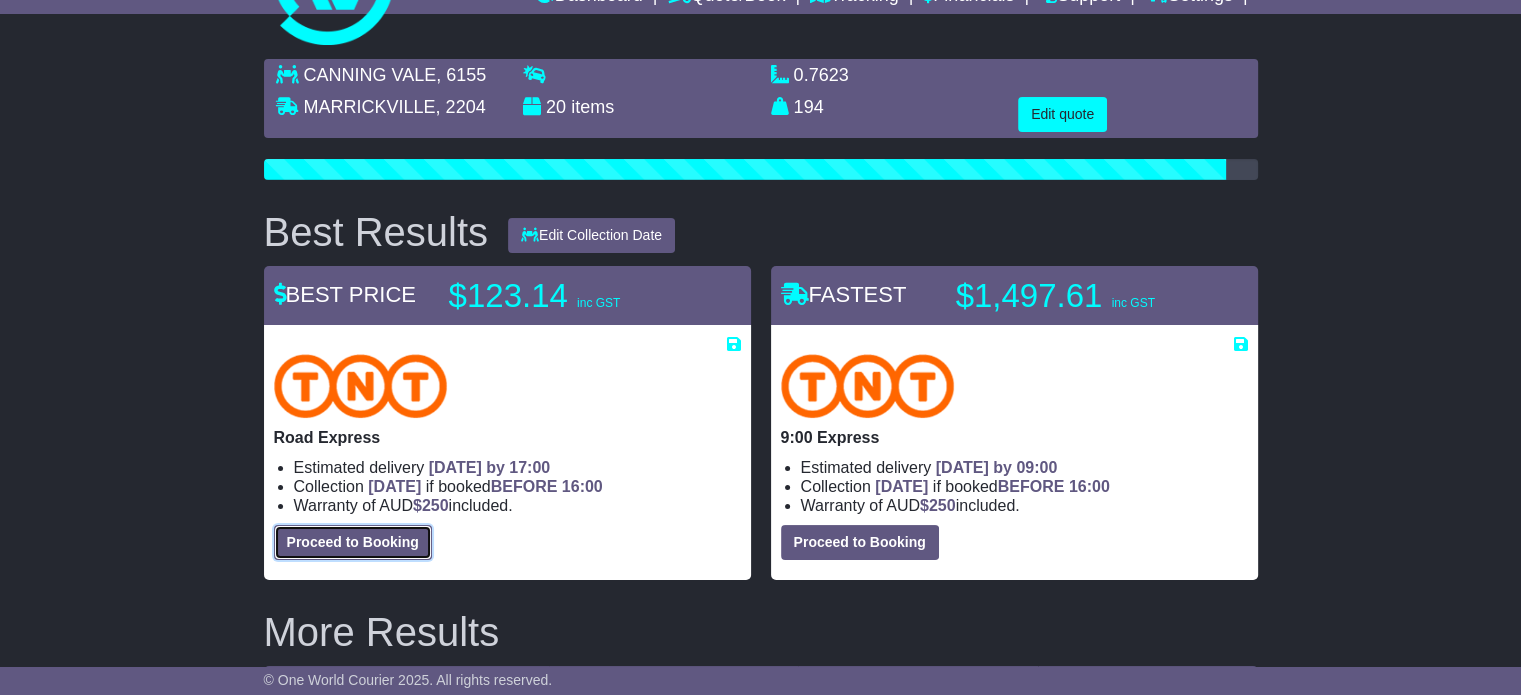 click on "Proceed to Booking" at bounding box center [353, 542] 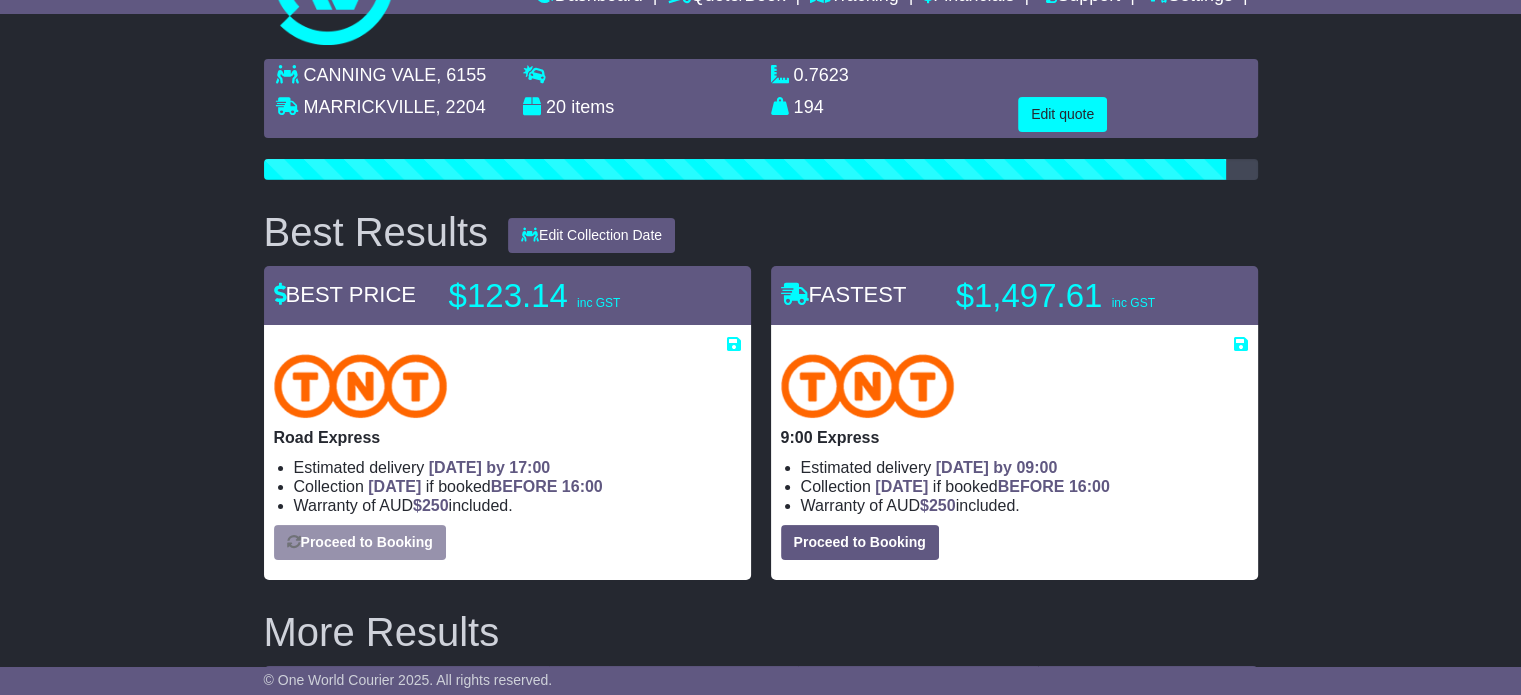 select on "*****" 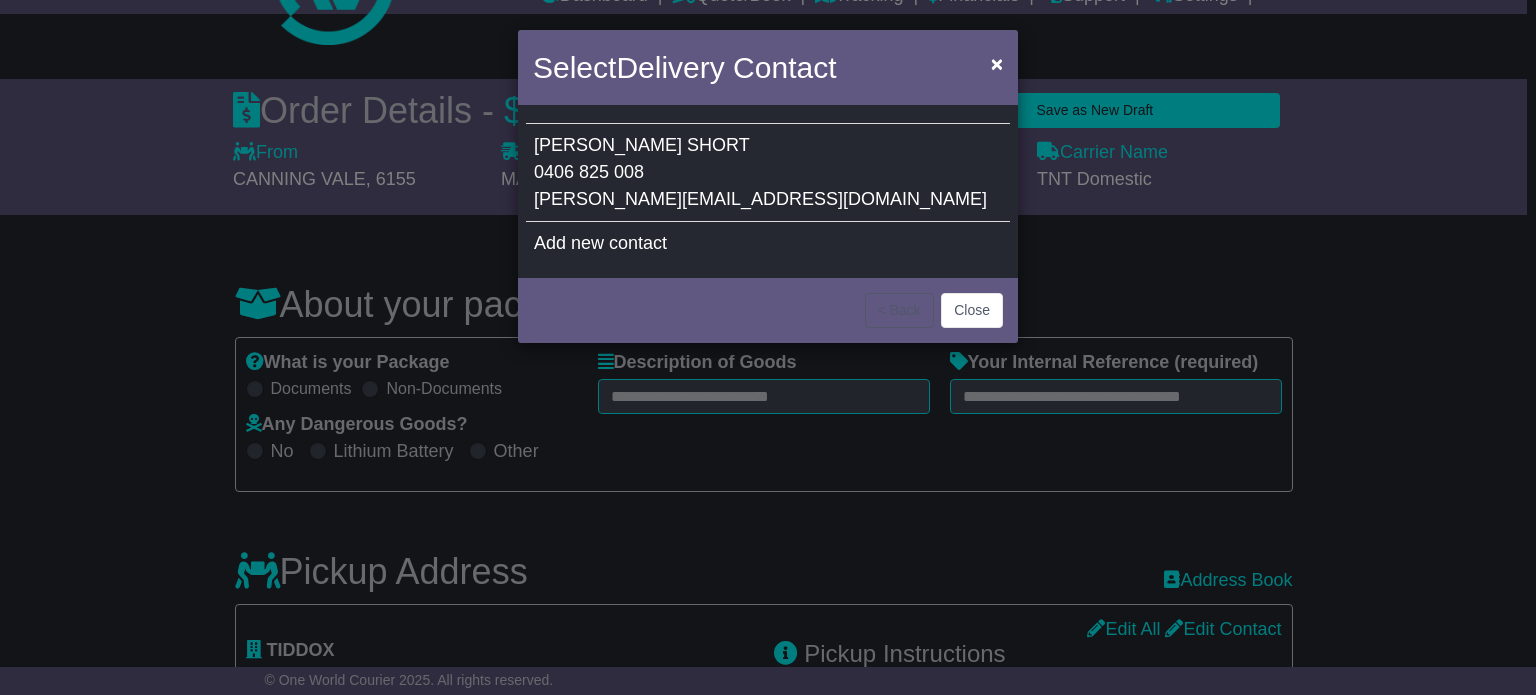 click on "[PERSON_NAME]
0406 825 008
[PERSON_NAME][EMAIL_ADDRESS][DOMAIN_NAME]" at bounding box center [768, 173] 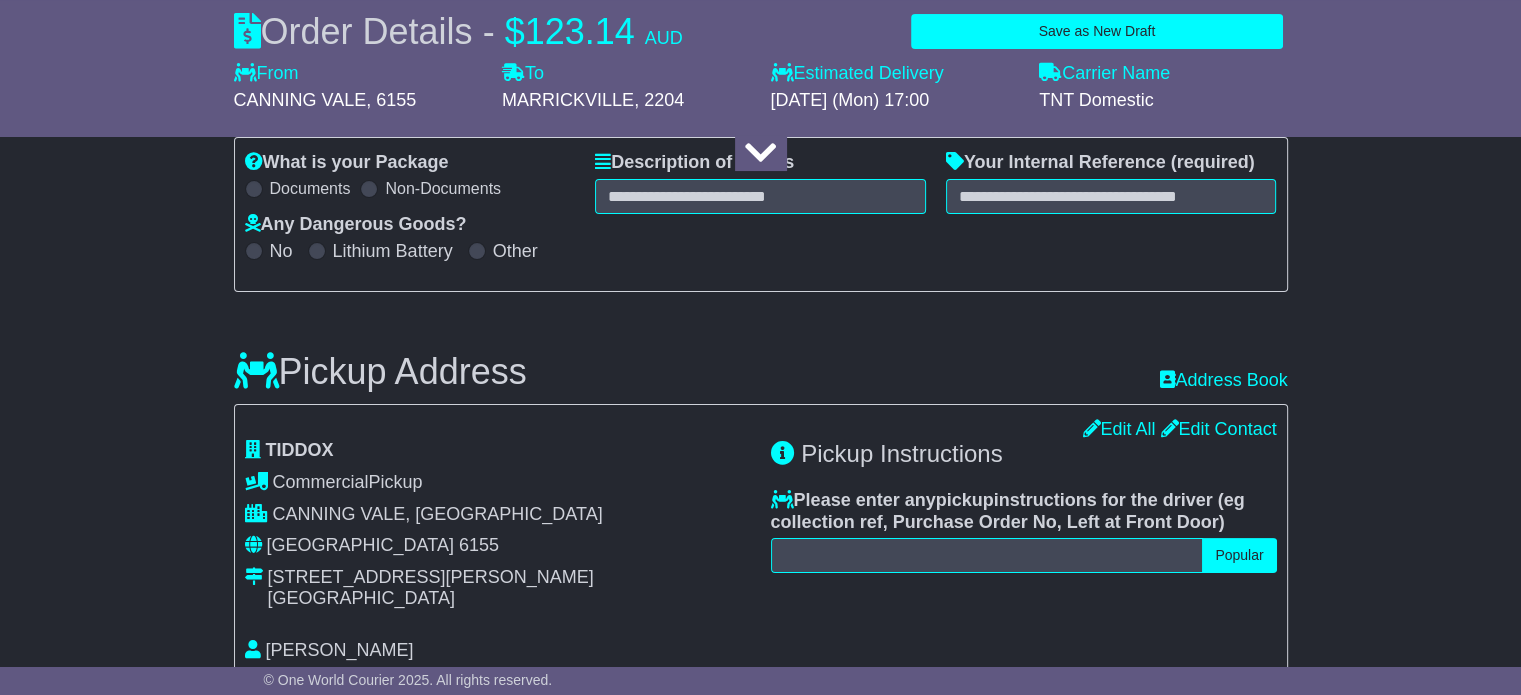 scroll, scrollTop: 200, scrollLeft: 0, axis: vertical 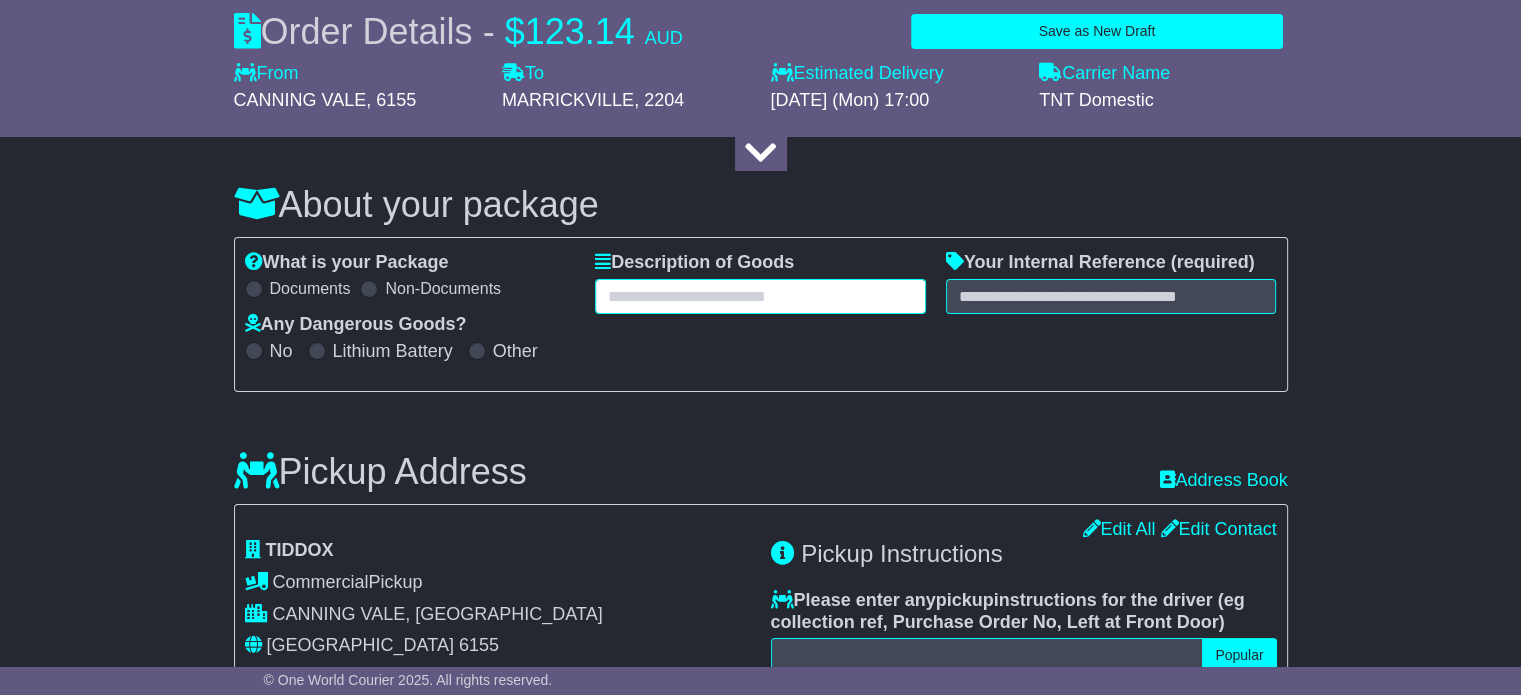 click at bounding box center (760, 296) 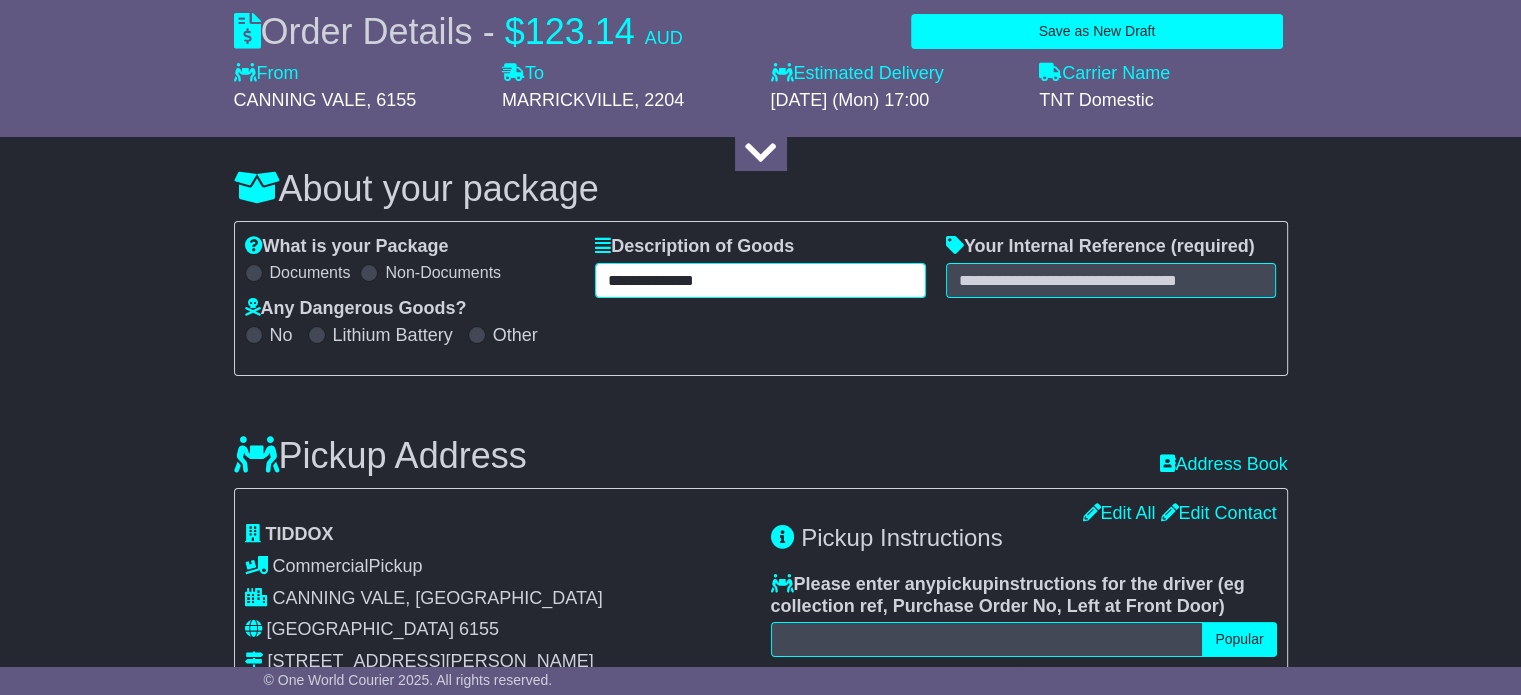 scroll, scrollTop: 200, scrollLeft: 0, axis: vertical 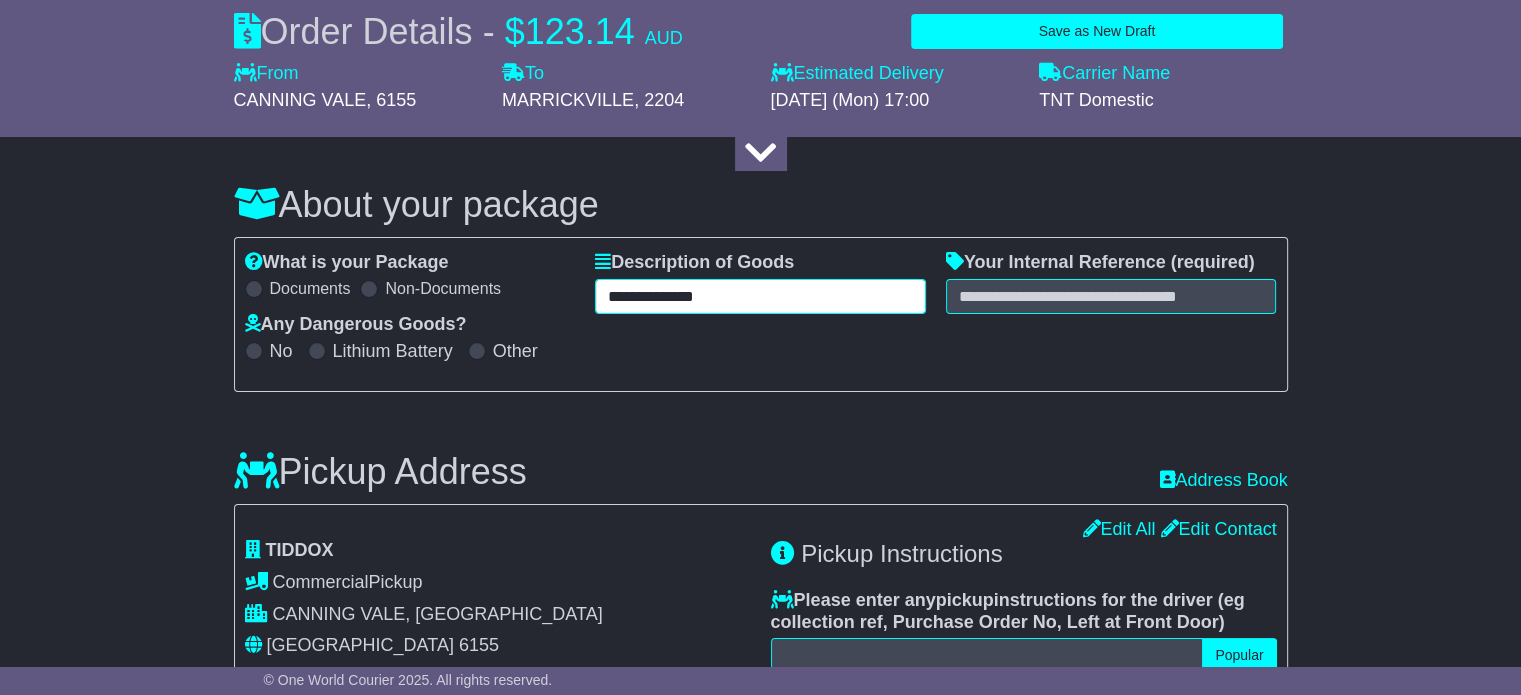 type on "**********" 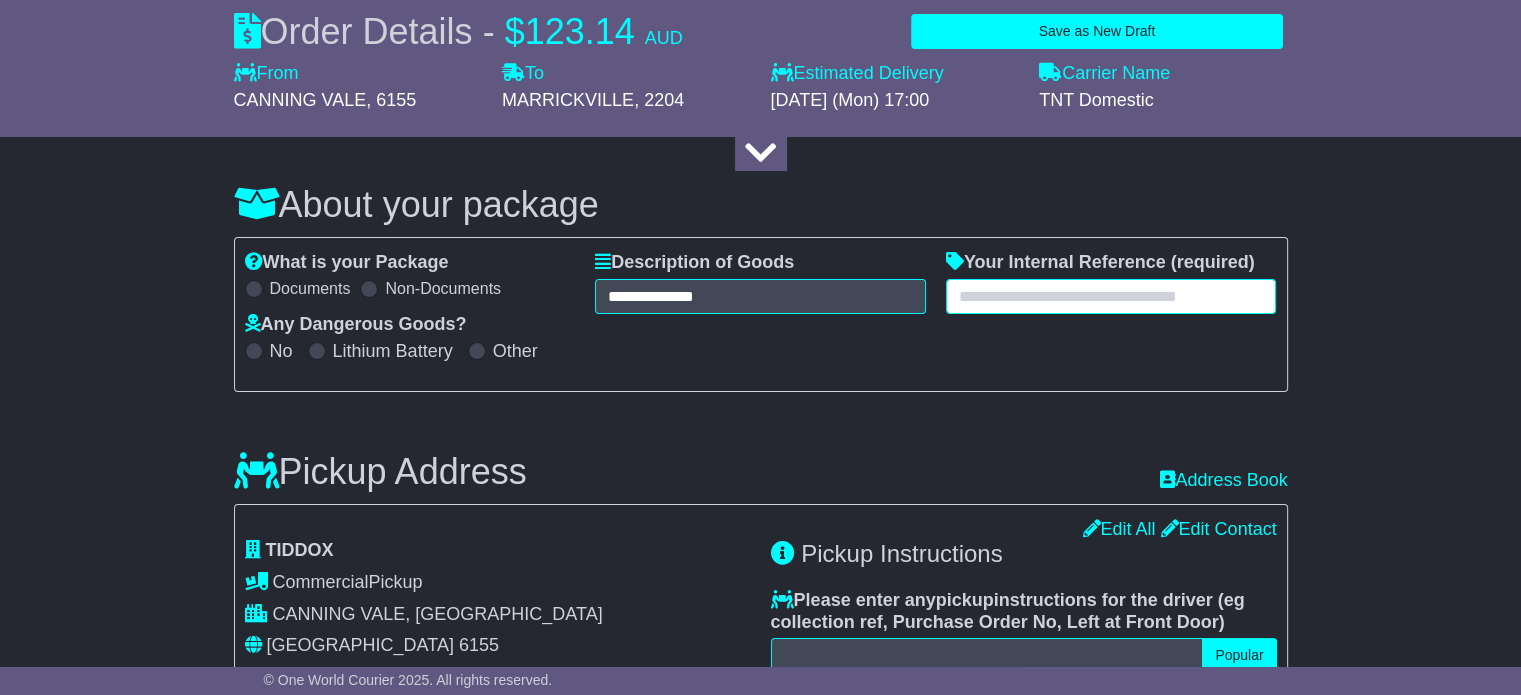 click at bounding box center [1111, 296] 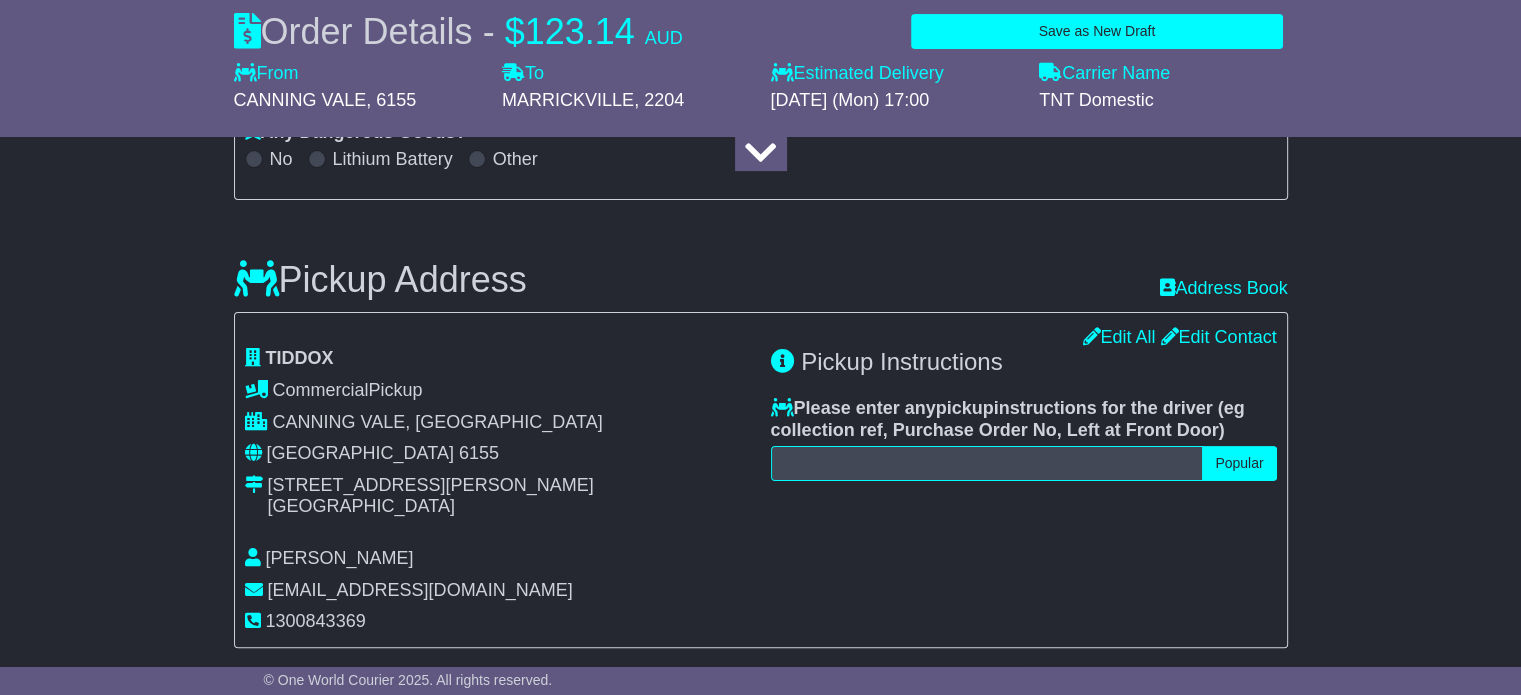 scroll, scrollTop: 400, scrollLeft: 0, axis: vertical 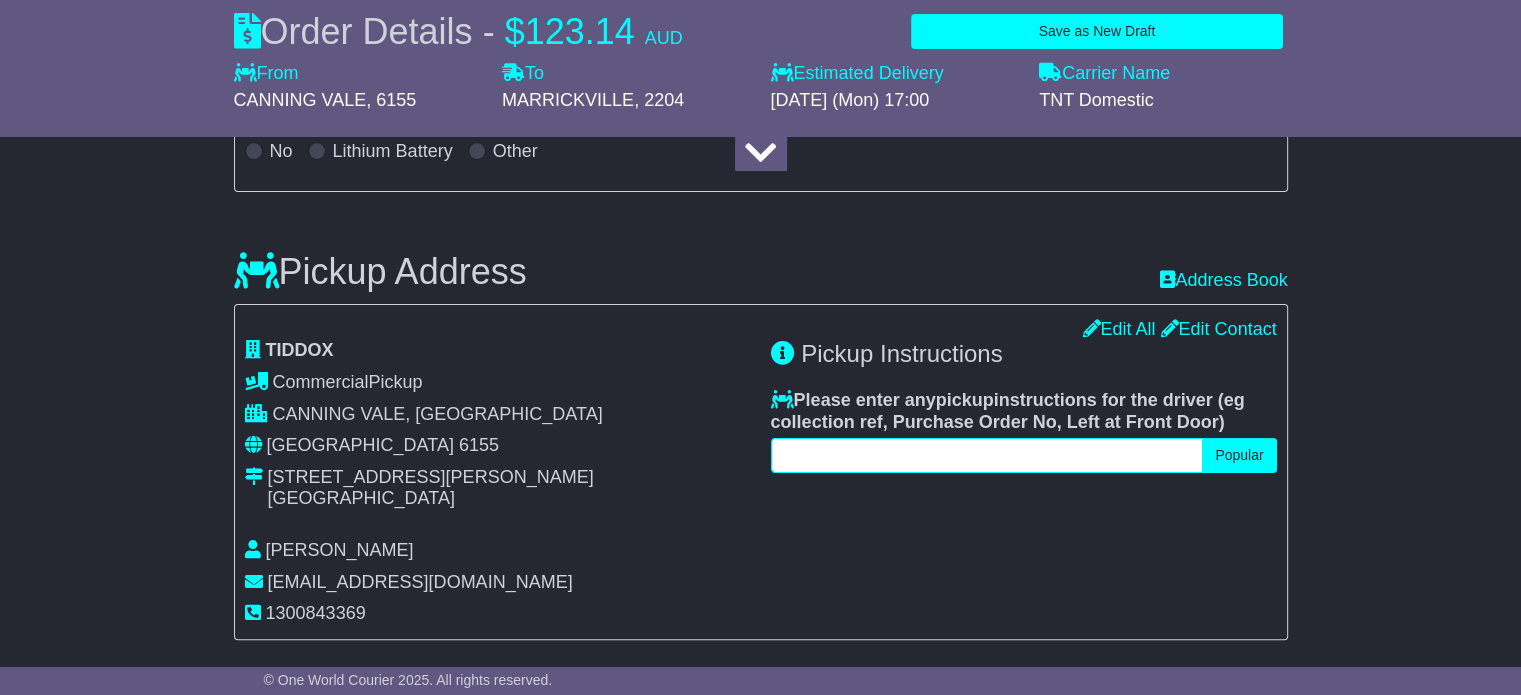 click at bounding box center [987, 455] 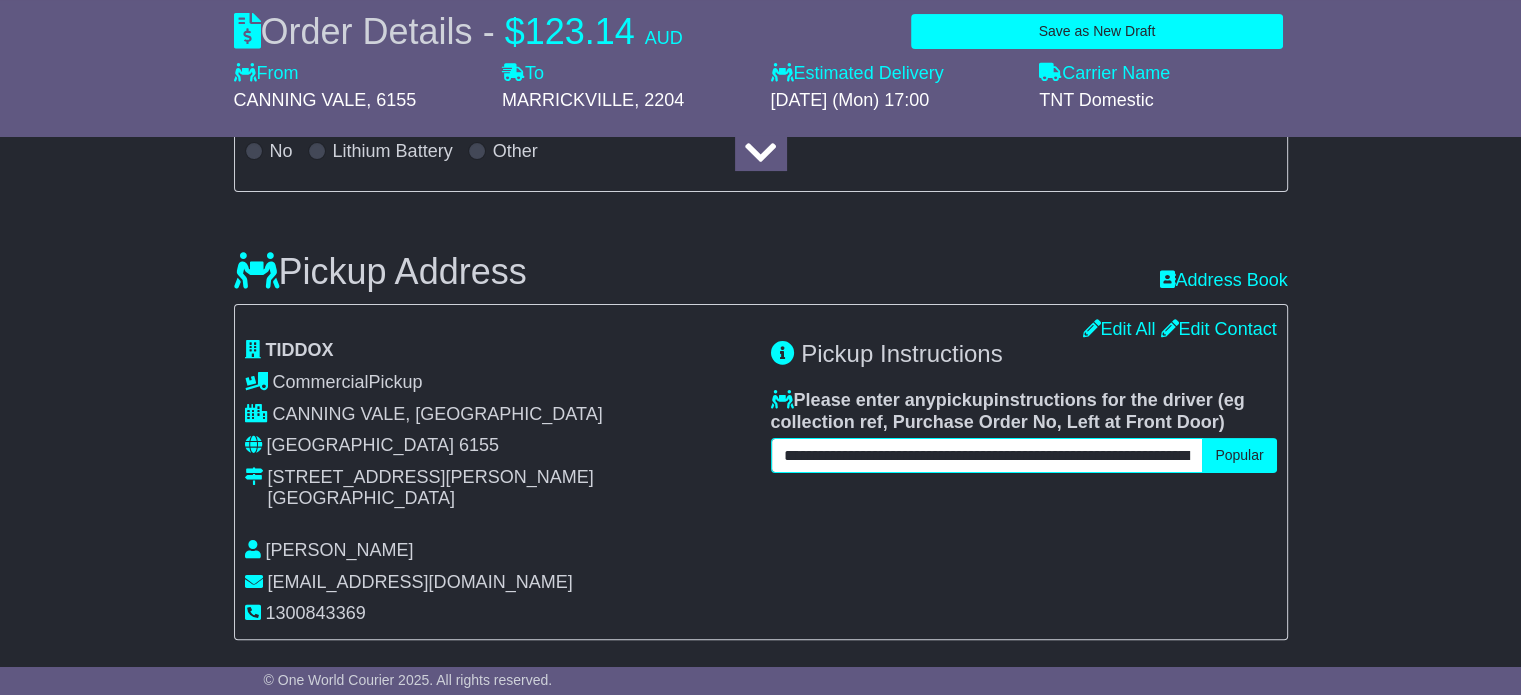scroll, scrollTop: 0, scrollLeft: 80, axis: horizontal 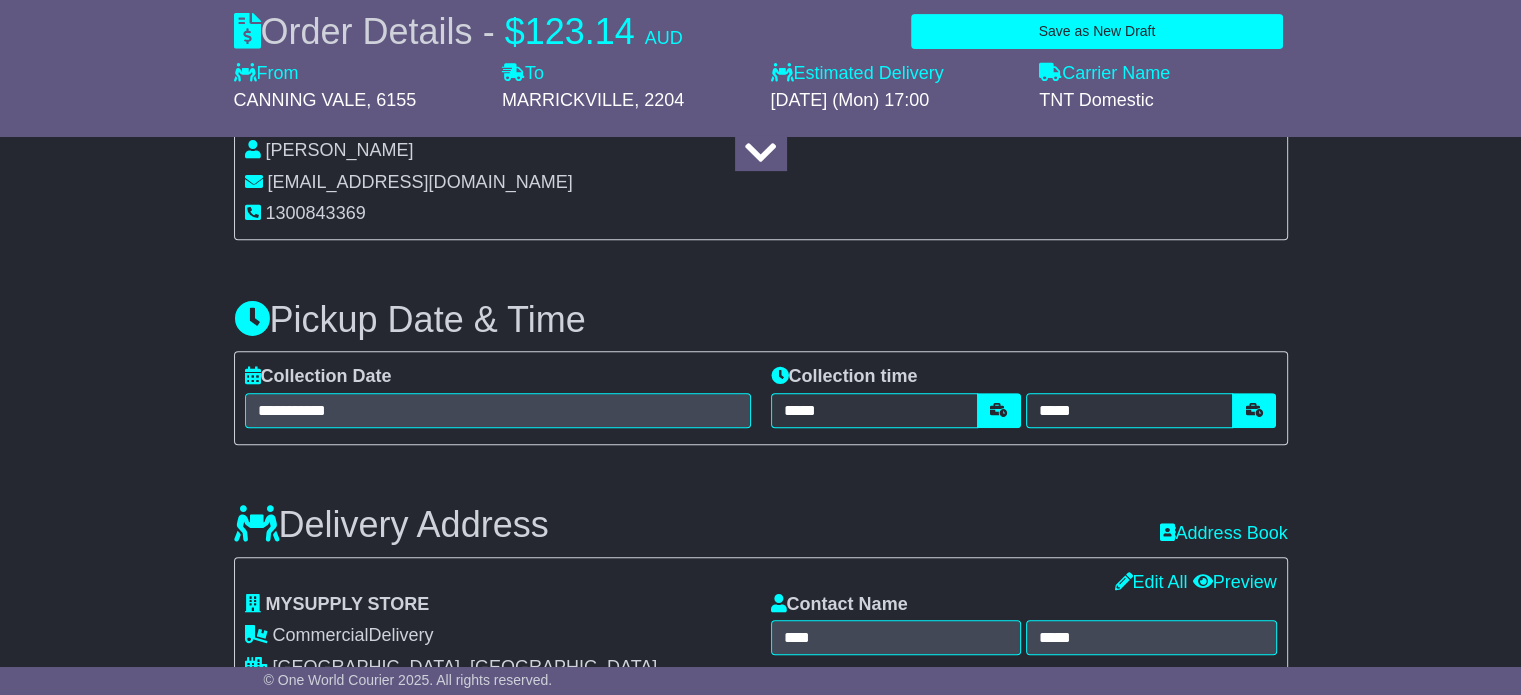 type on "**********" 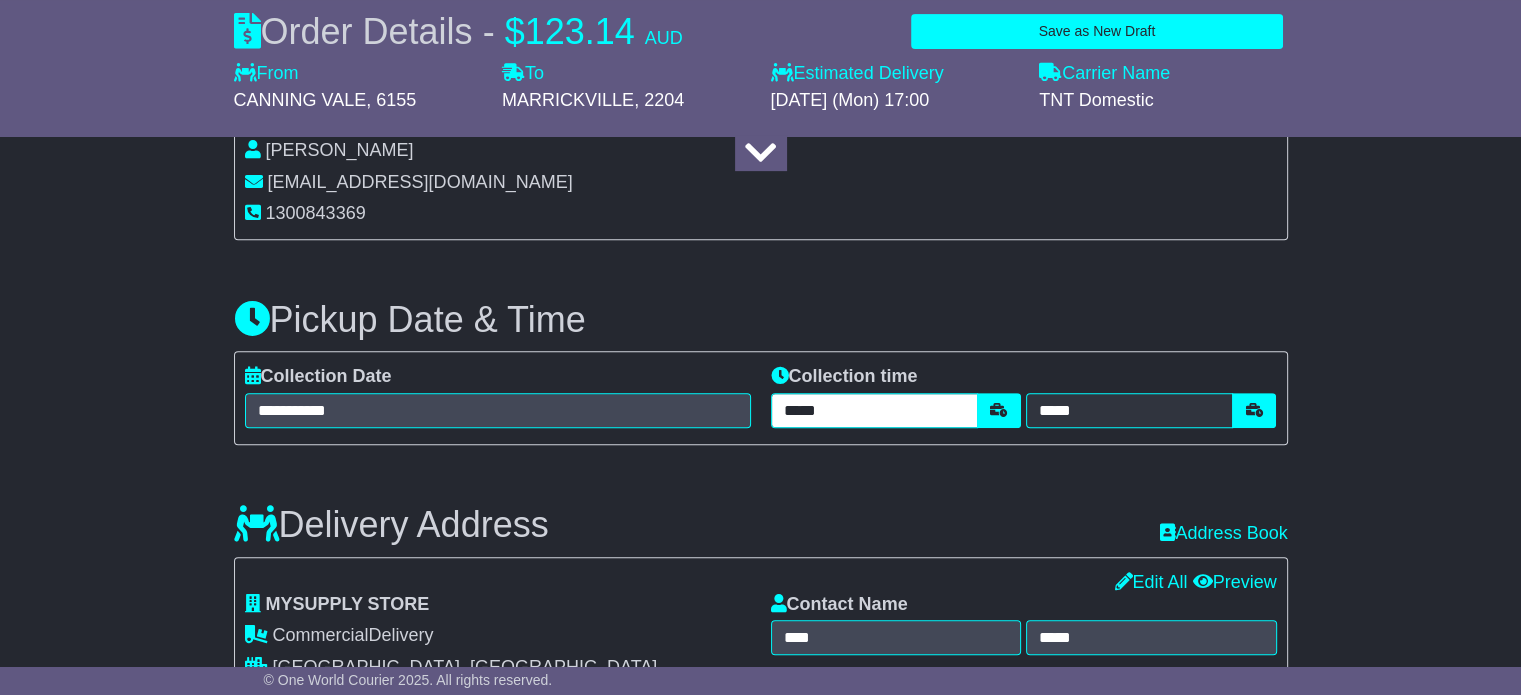 click on "*****" at bounding box center (874, 410) 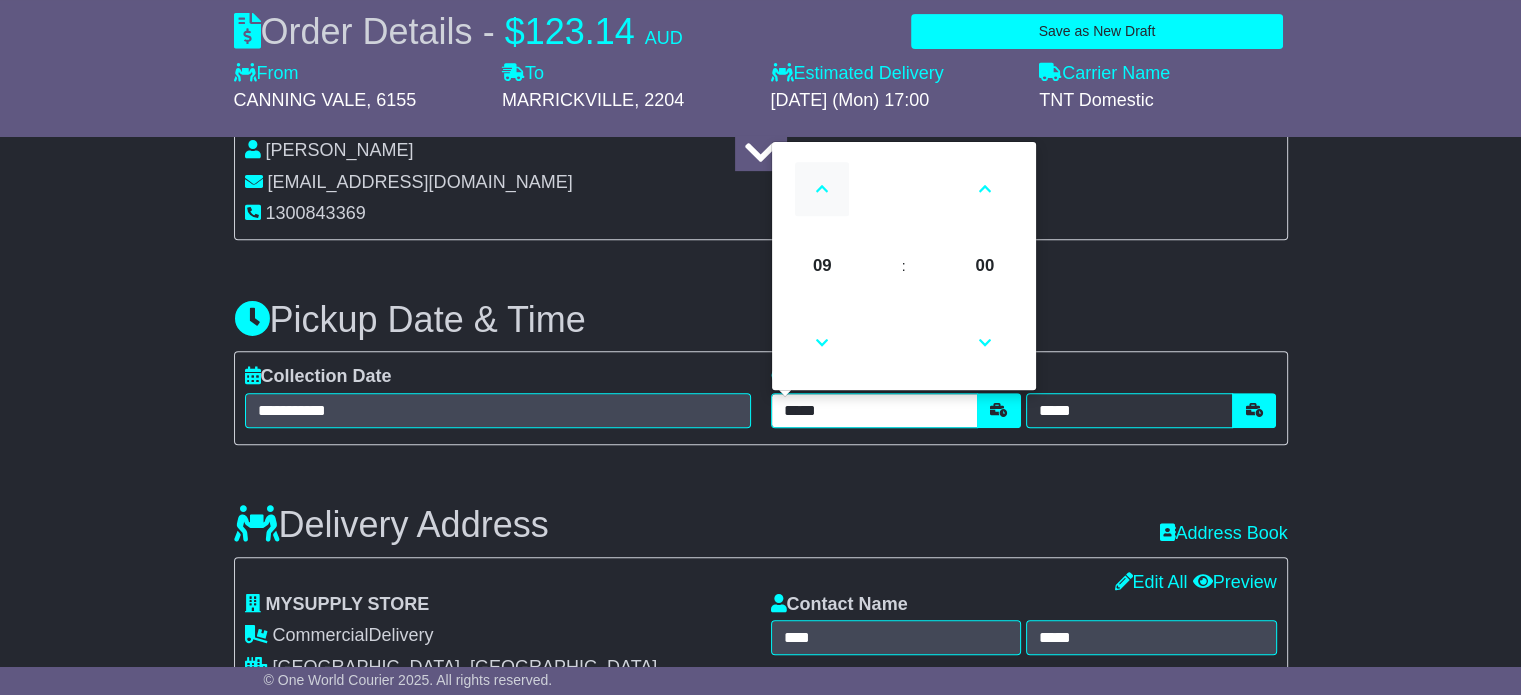 click at bounding box center [822, 189] 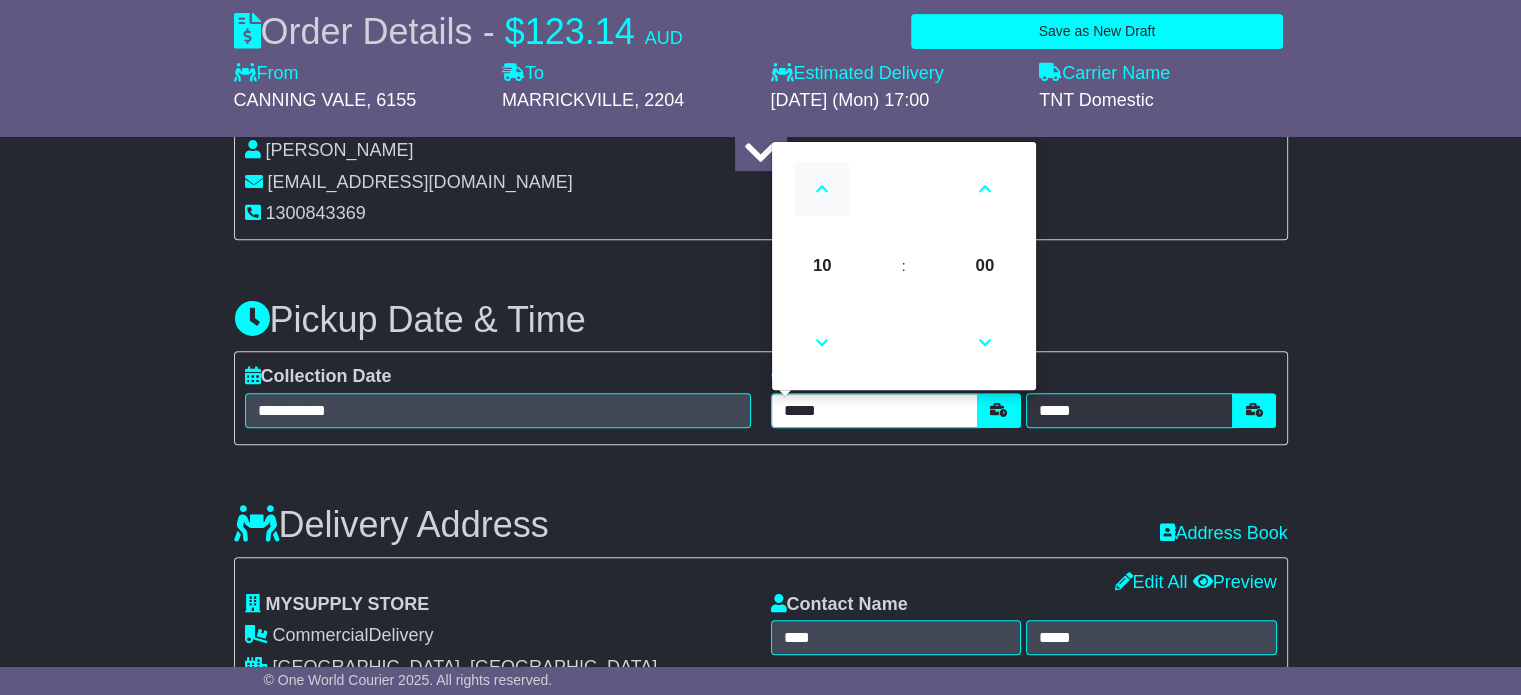 click at bounding box center [822, 189] 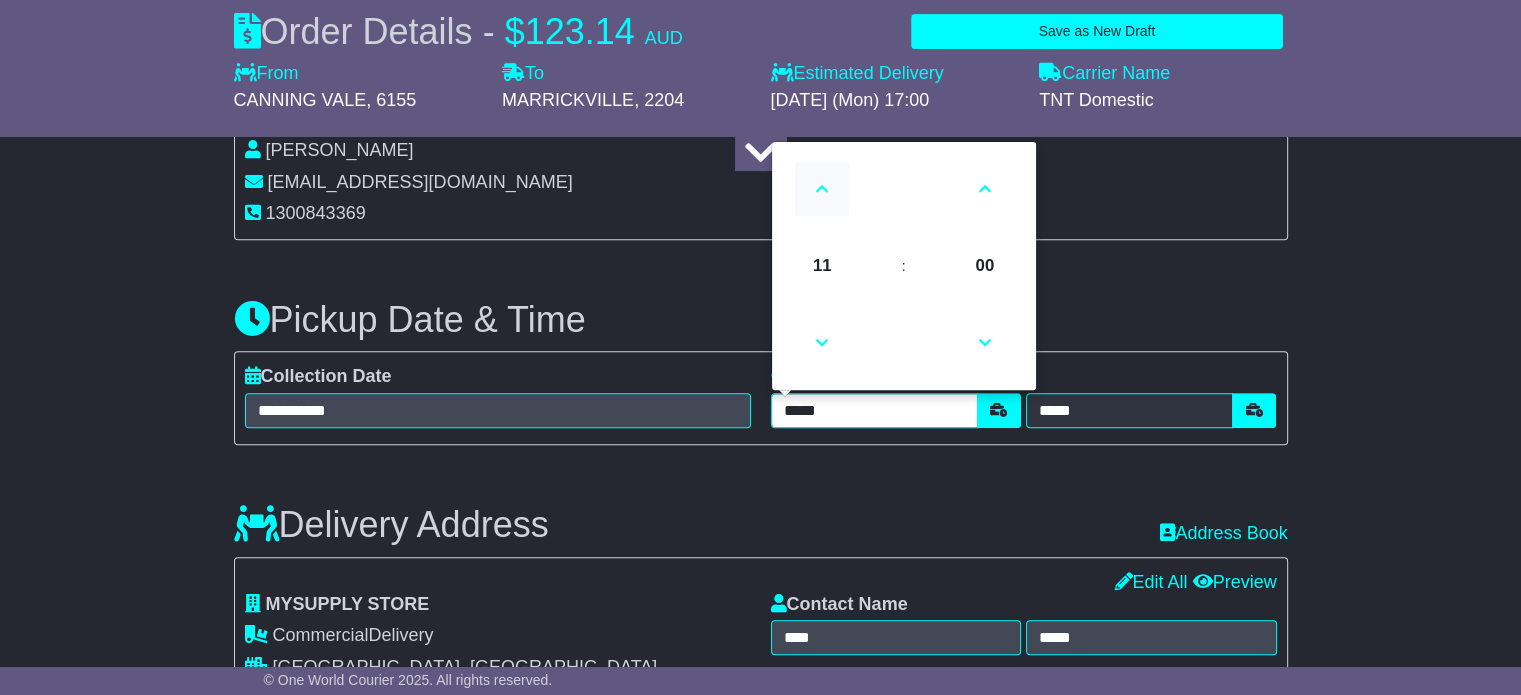 click at bounding box center [822, 189] 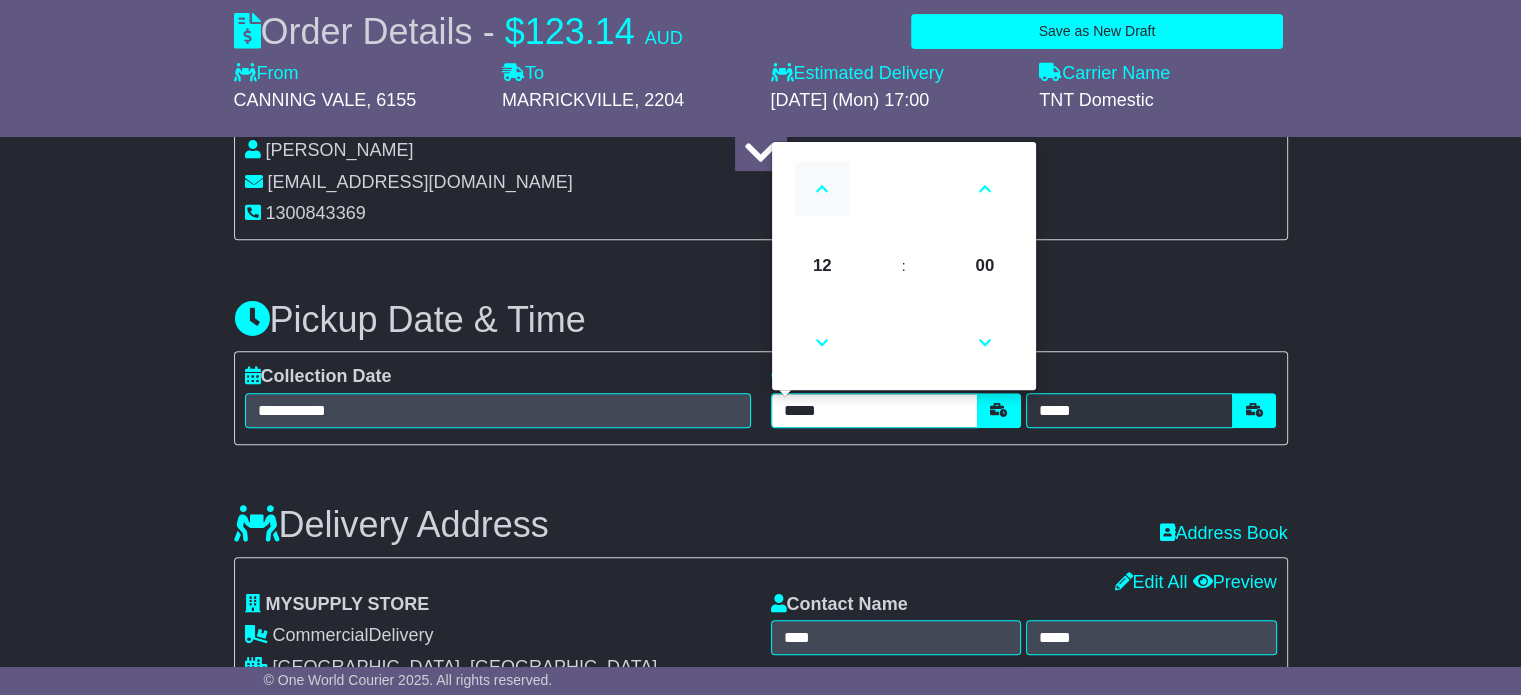 click at bounding box center (822, 189) 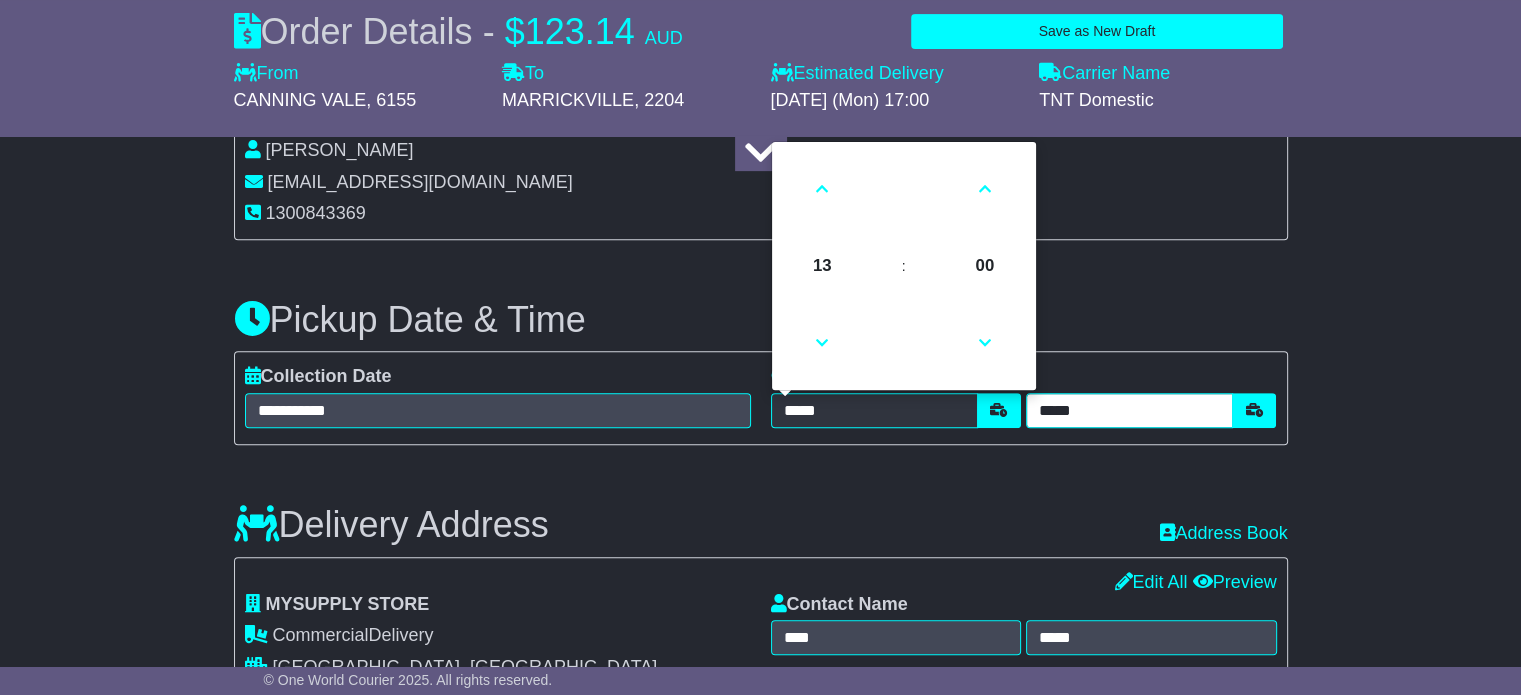 click on "*****" at bounding box center (1129, 410) 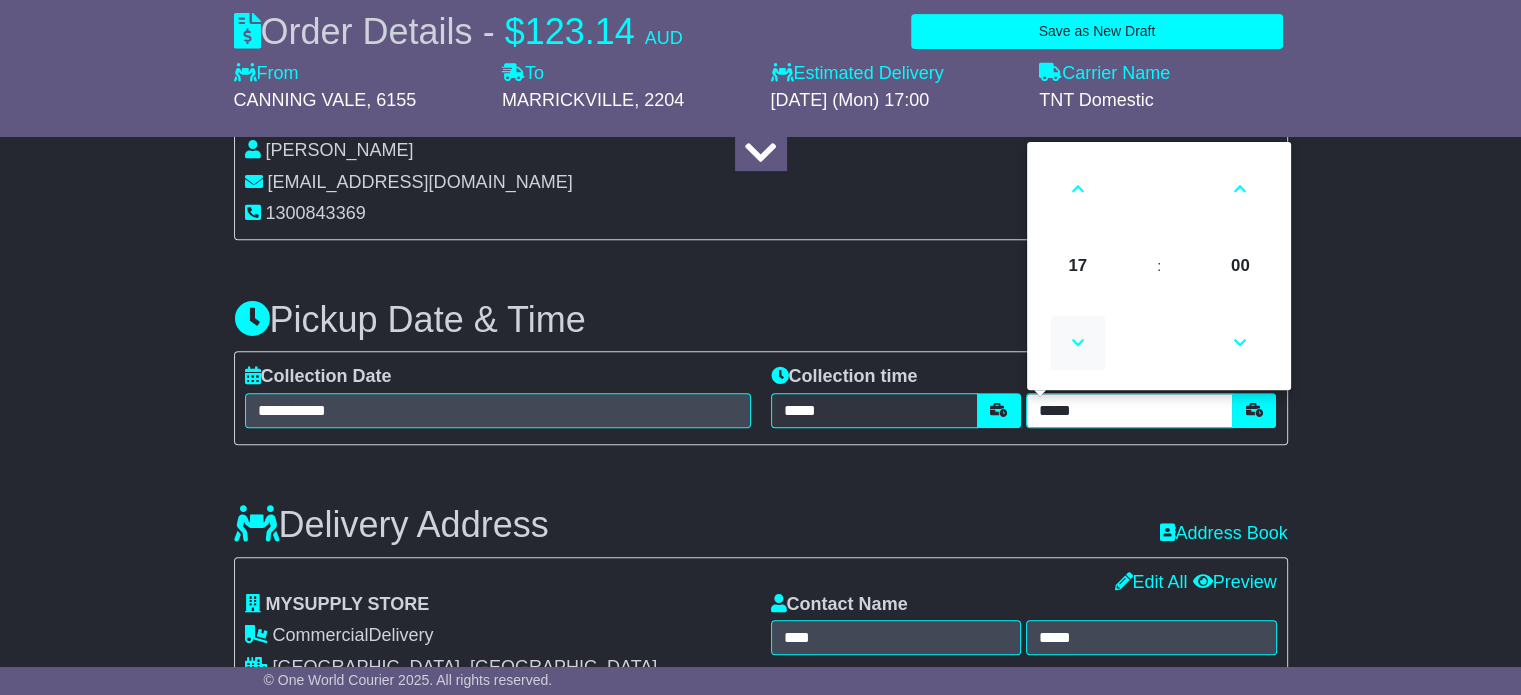 click at bounding box center [1078, 343] 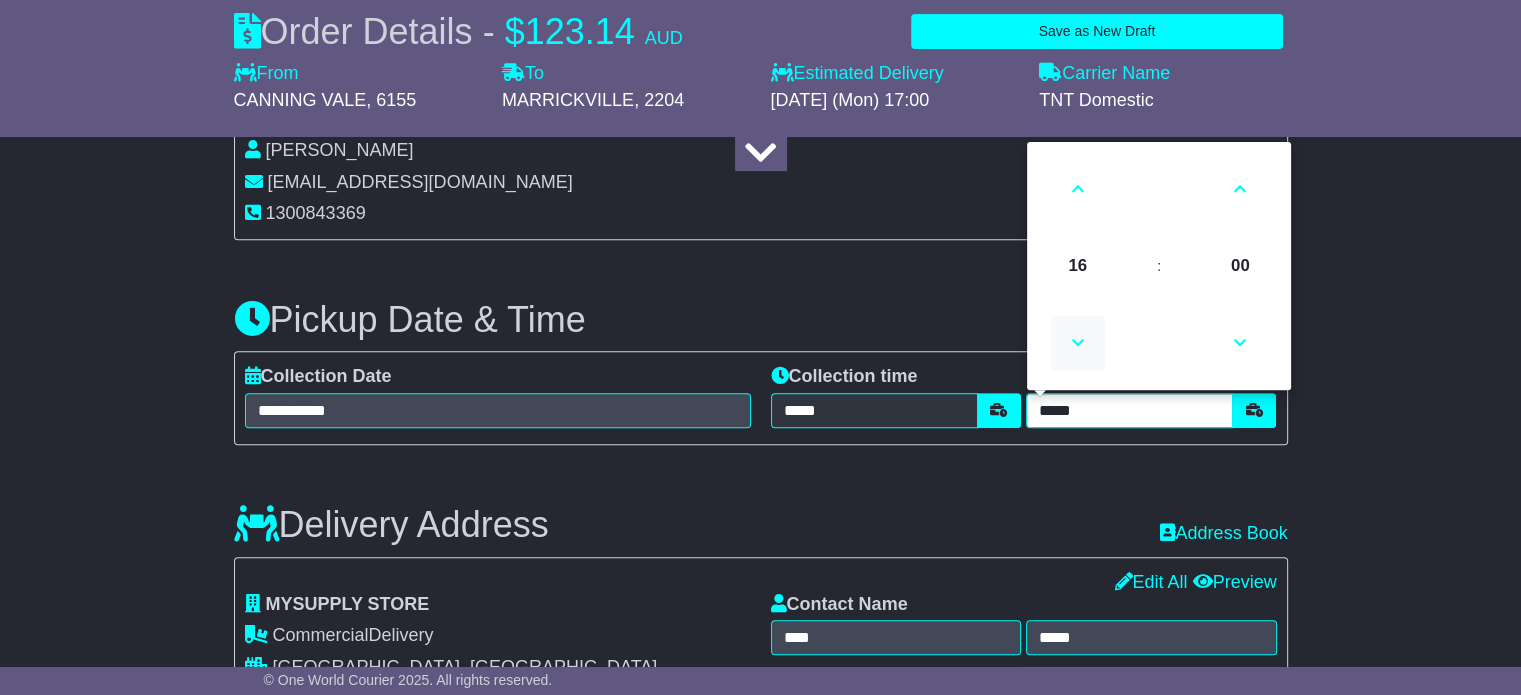 click at bounding box center [1078, 343] 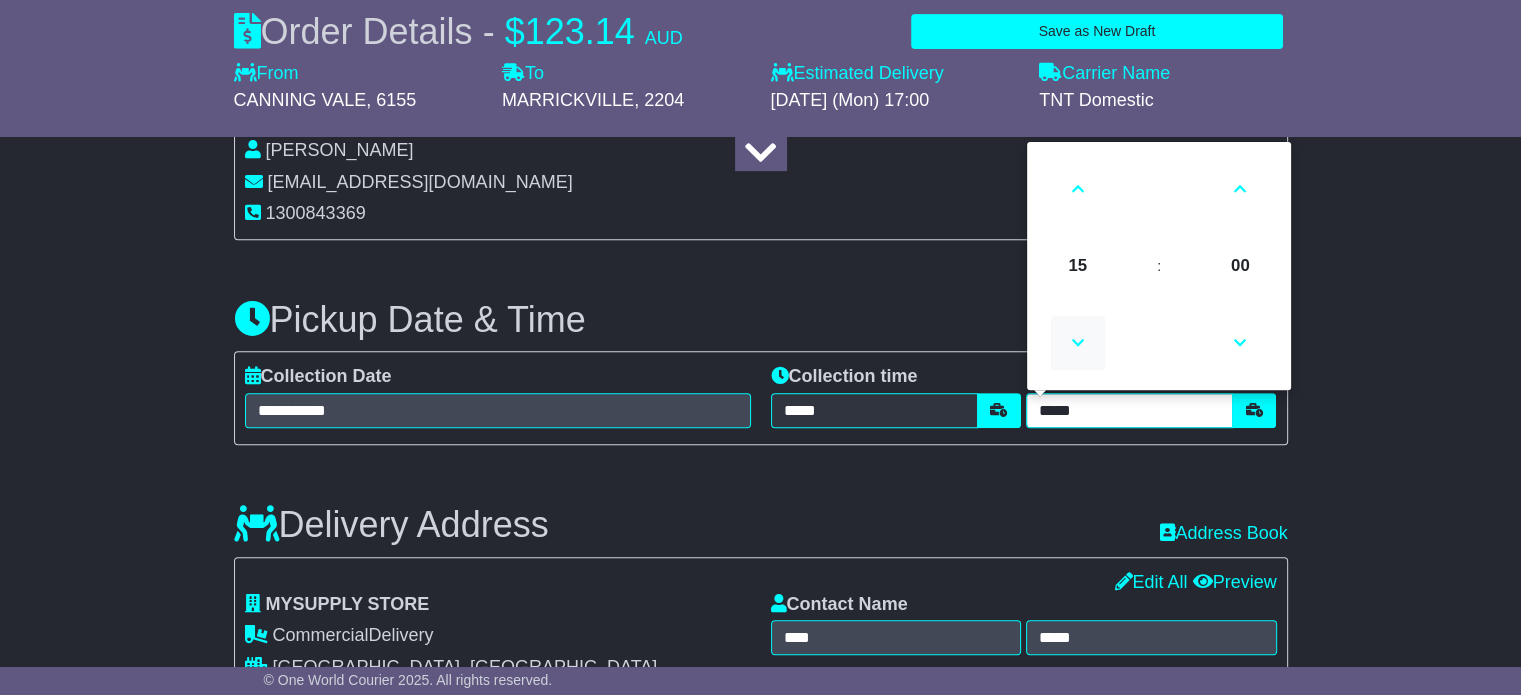 click at bounding box center (1078, 343) 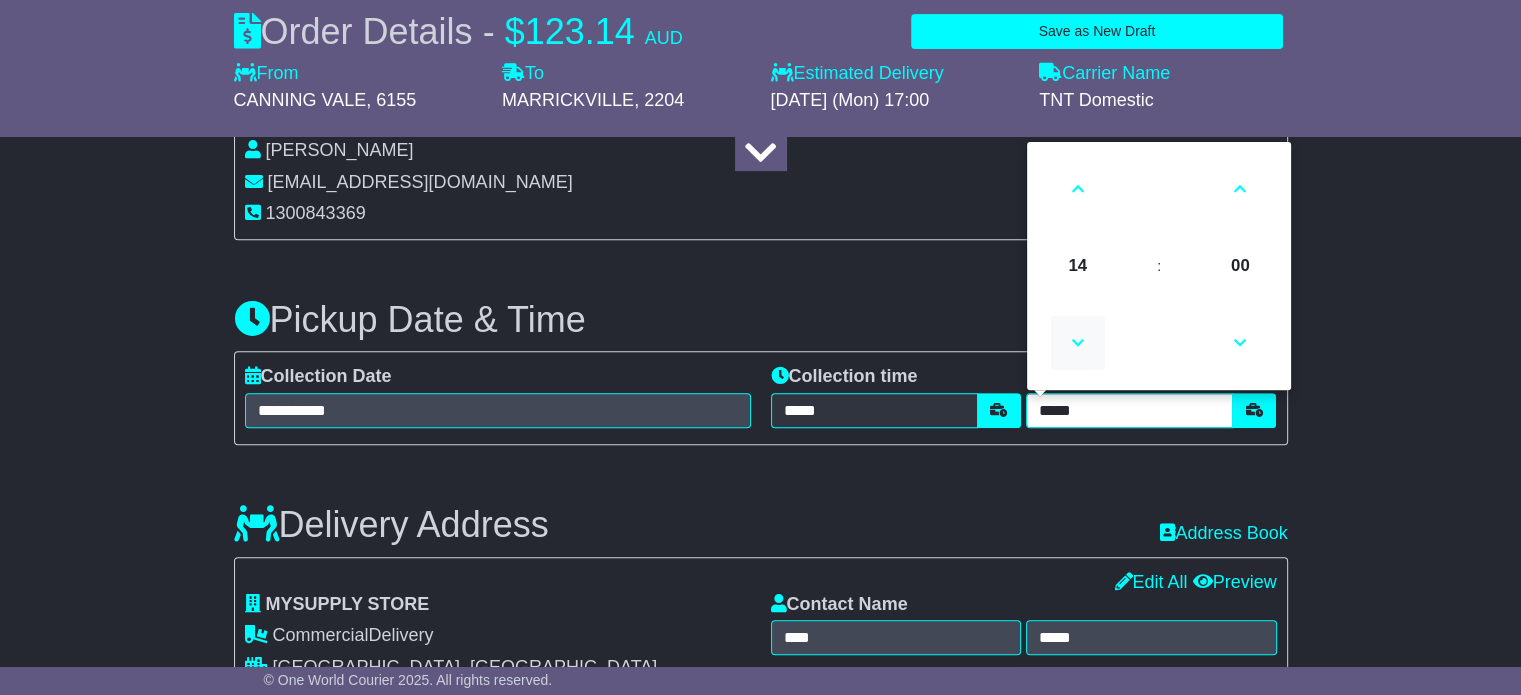 click at bounding box center (1078, 343) 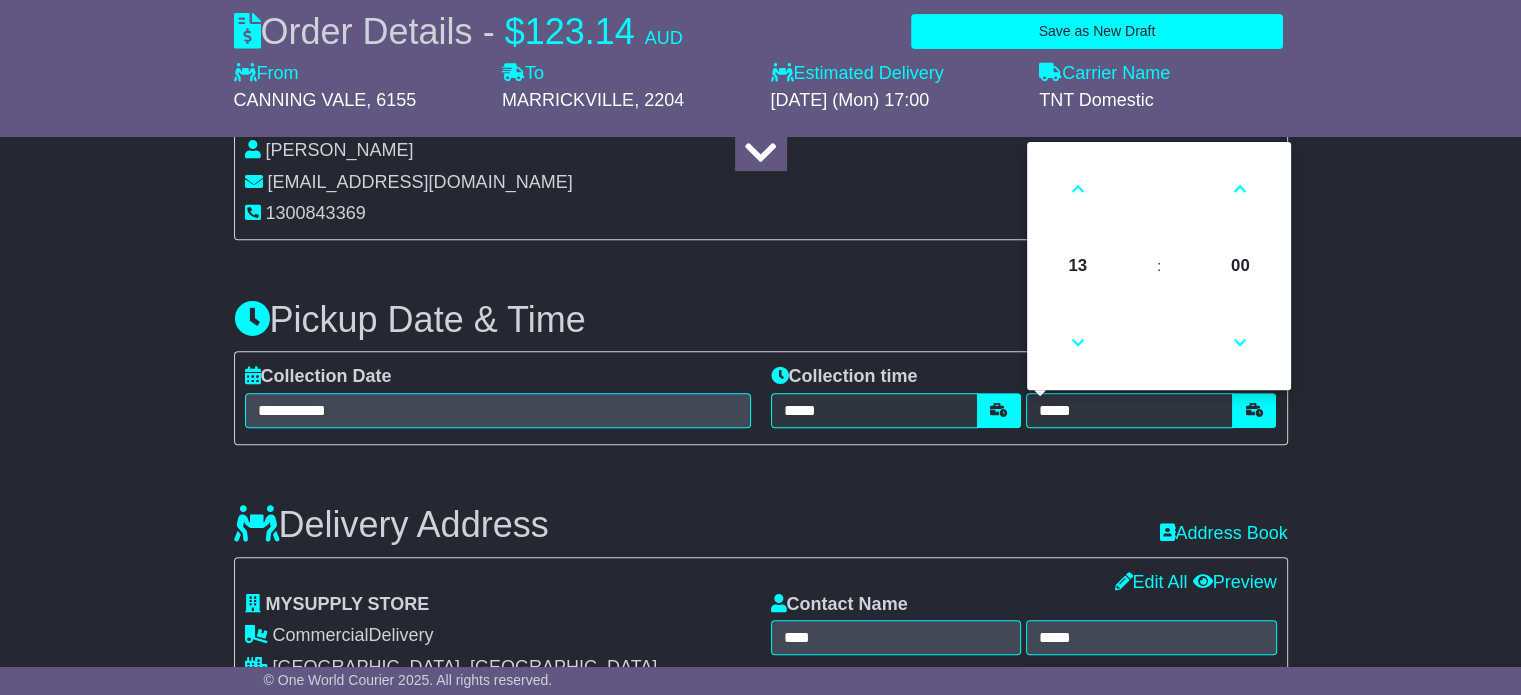 click on "Delivery Address
Recent:
Address Book" at bounding box center (761, 510) 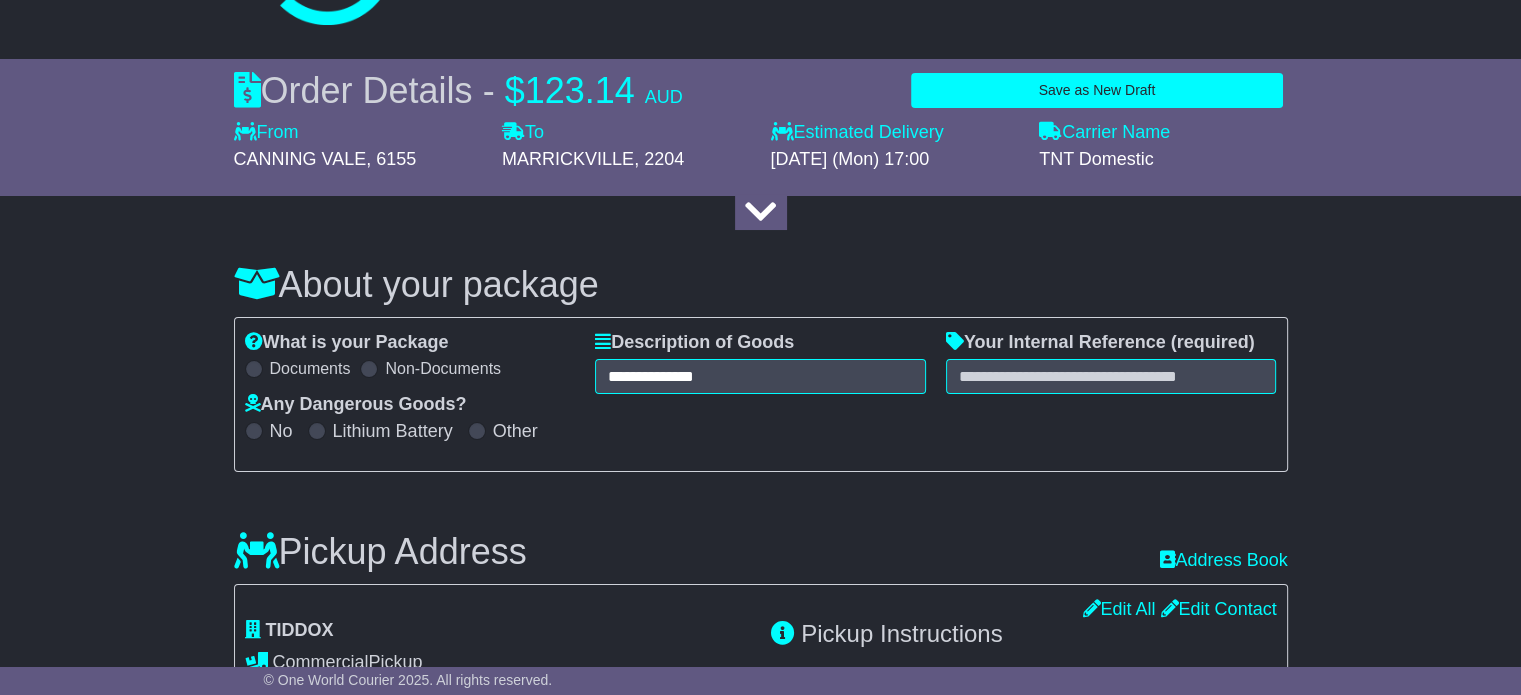 scroll, scrollTop: 106, scrollLeft: 0, axis: vertical 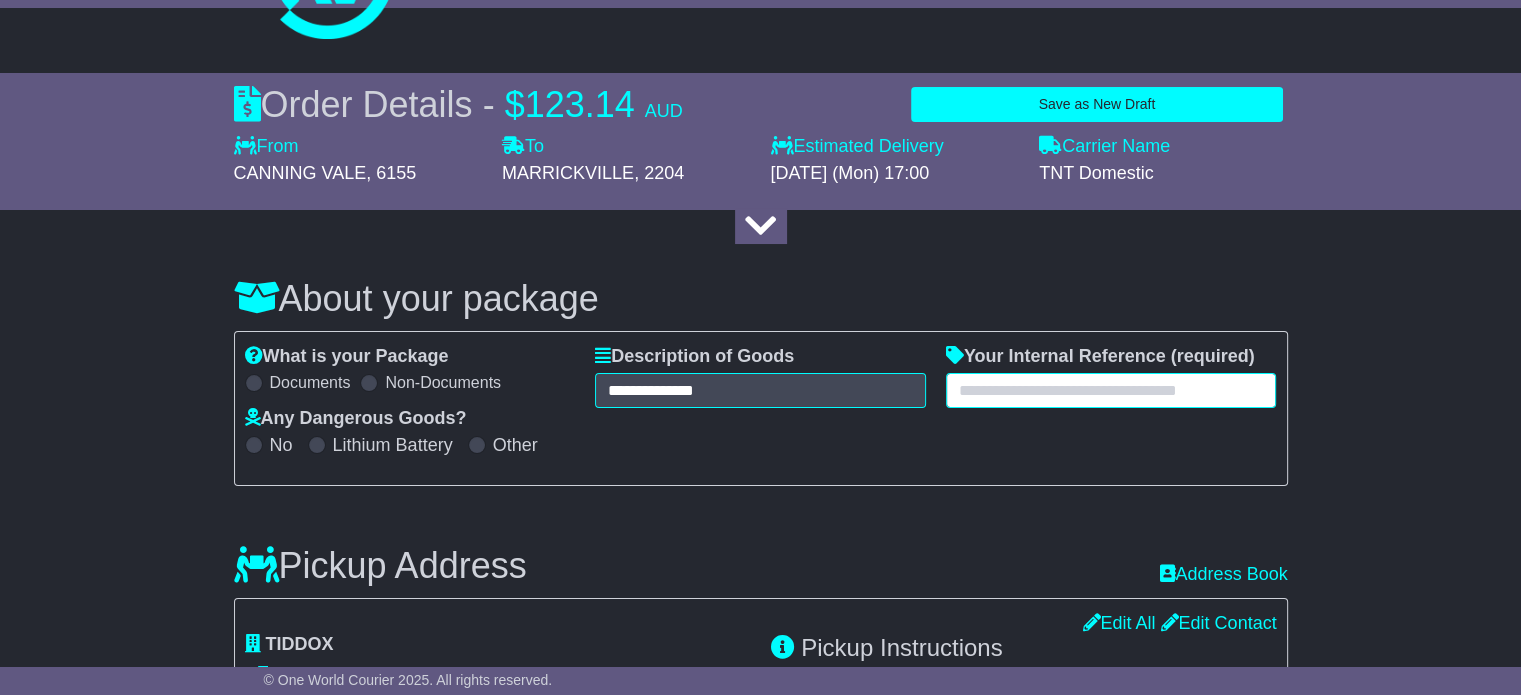 click at bounding box center [1111, 390] 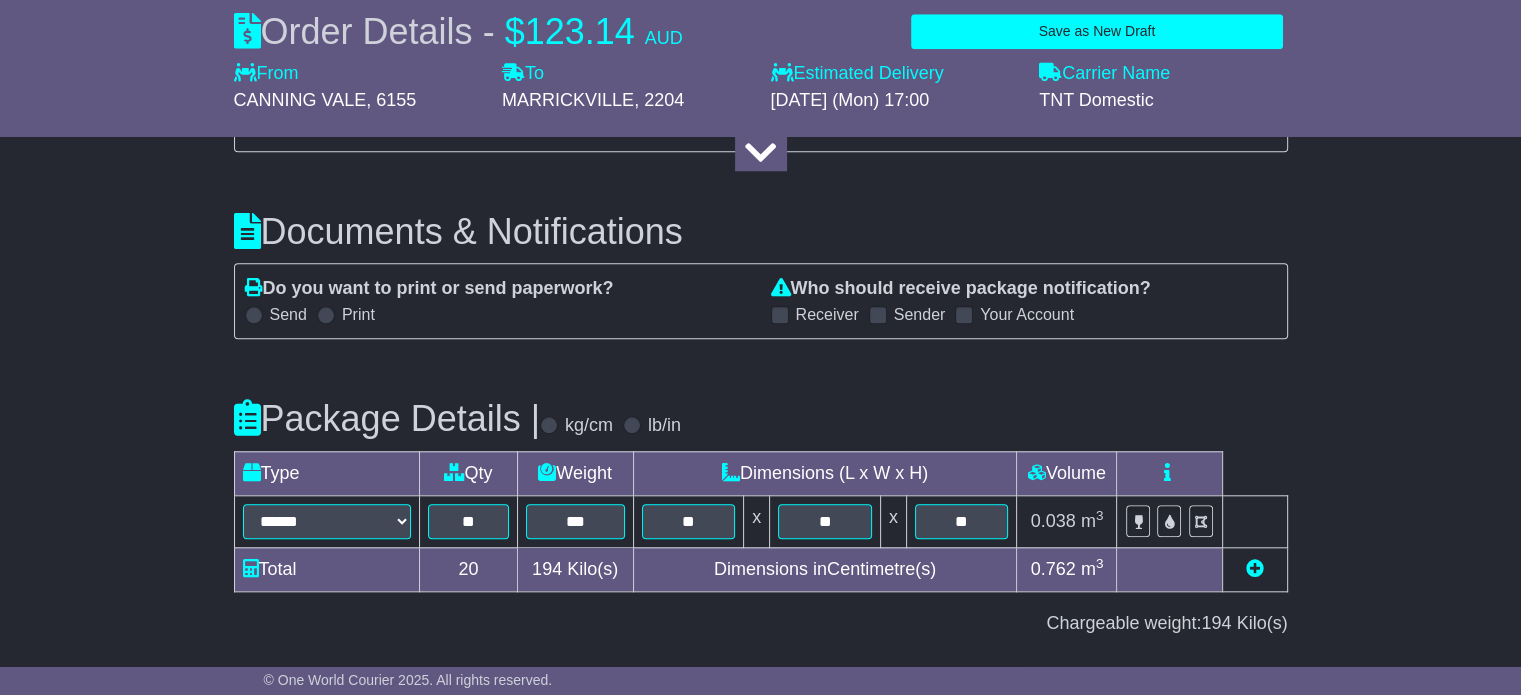 scroll, scrollTop: 2106, scrollLeft: 0, axis: vertical 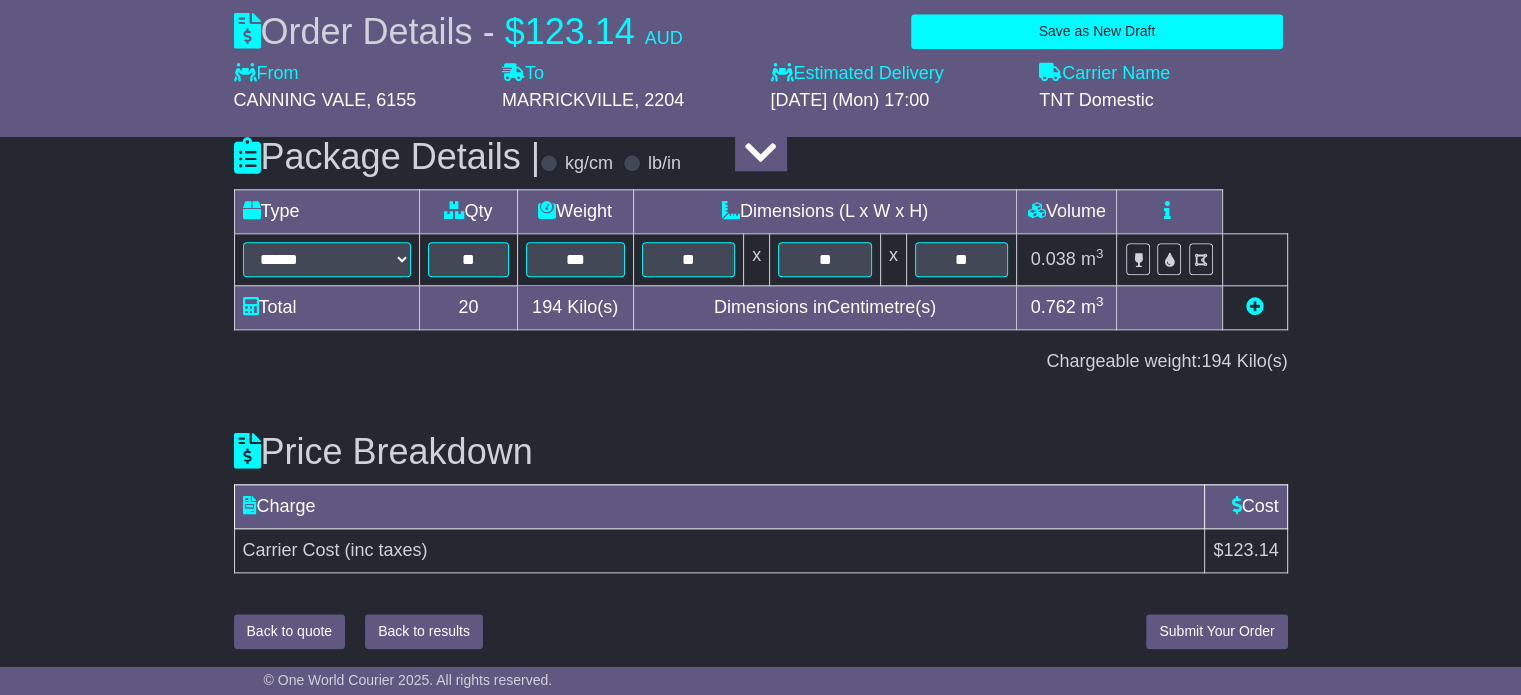 type on "*****" 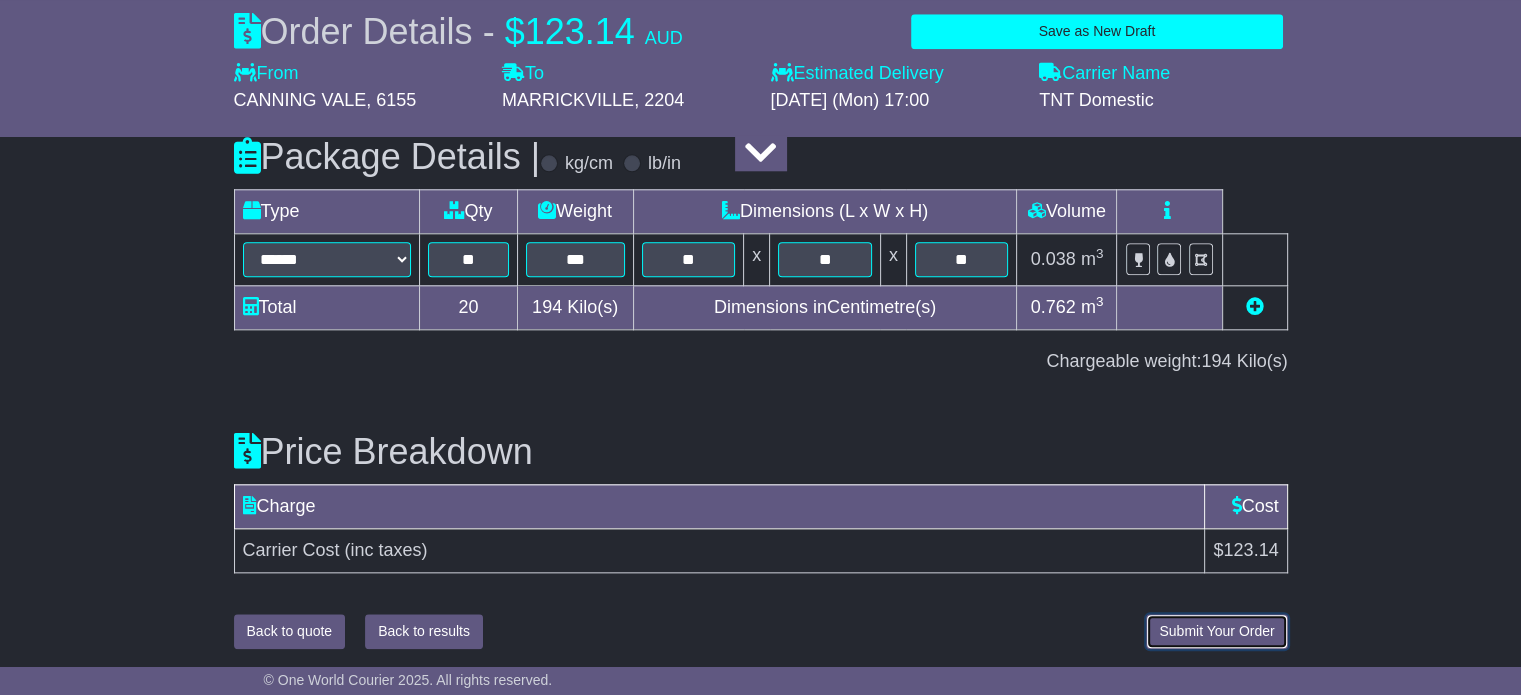 click on "Submit Your Order" at bounding box center (1216, 631) 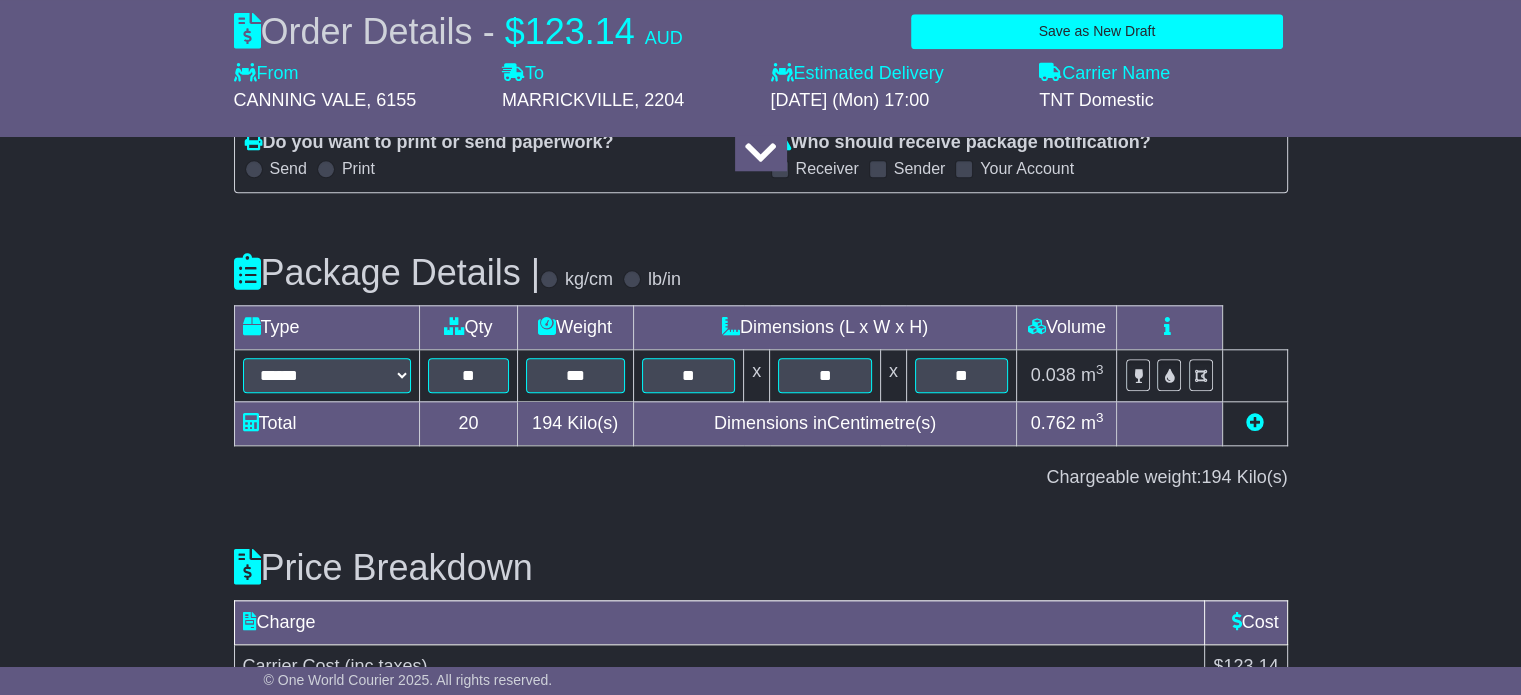 scroll, scrollTop: 2106, scrollLeft: 0, axis: vertical 